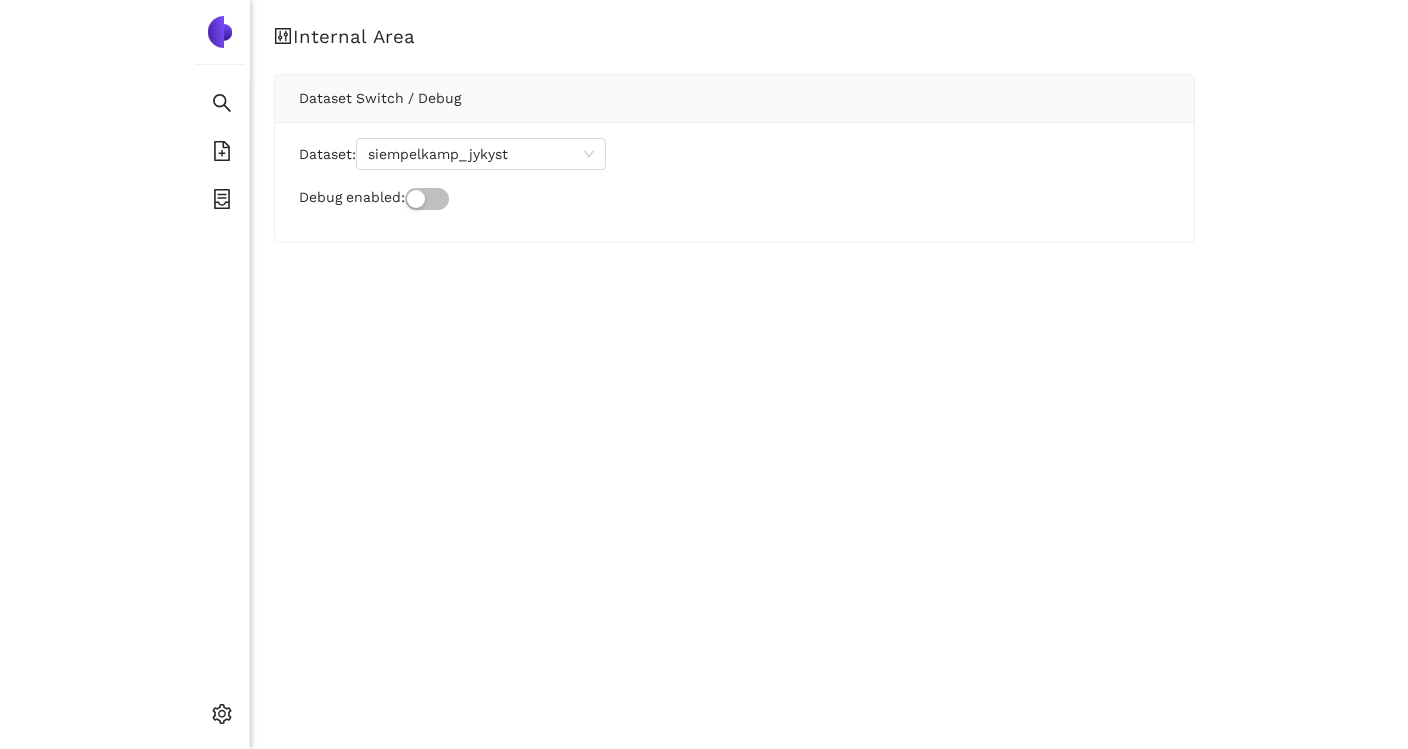 scroll, scrollTop: 0, scrollLeft: 0, axis: both 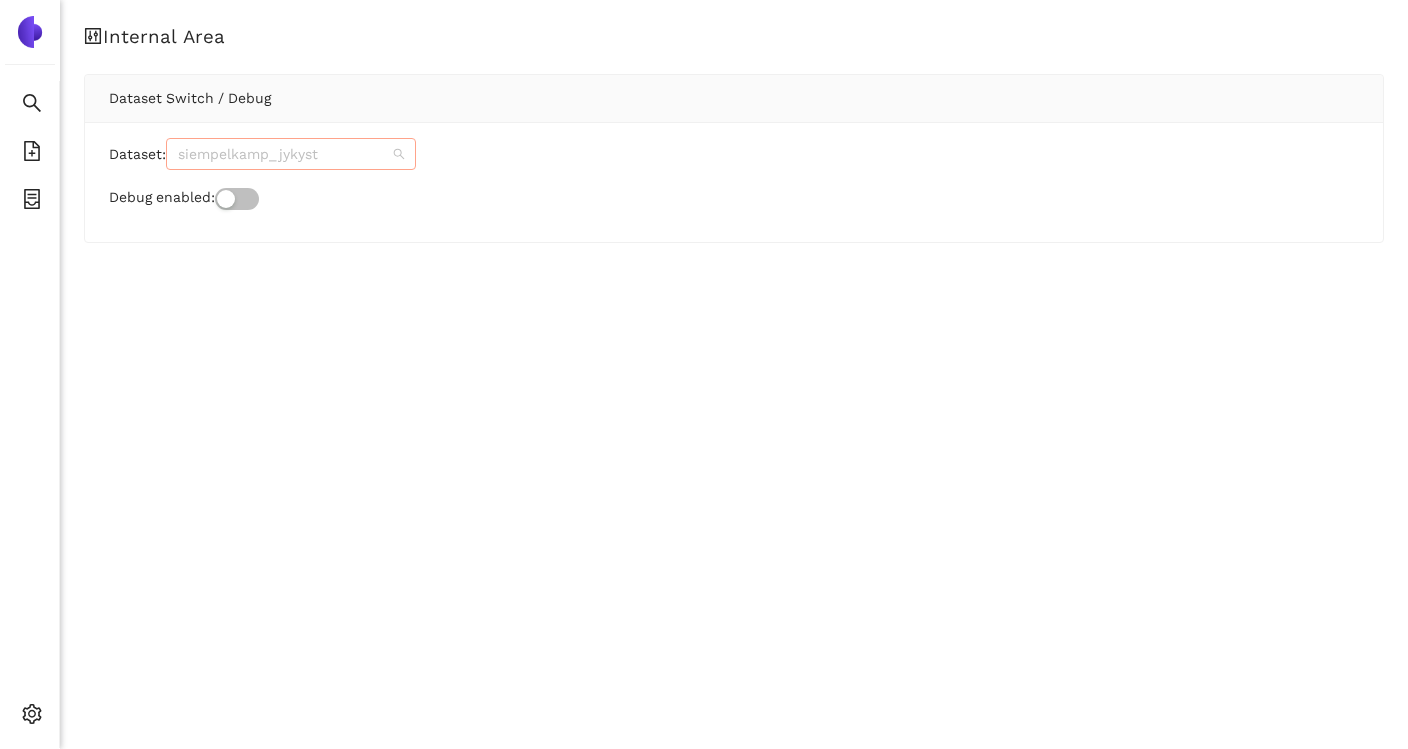 click on "siempelkamp_jykyst" at bounding box center [291, 154] 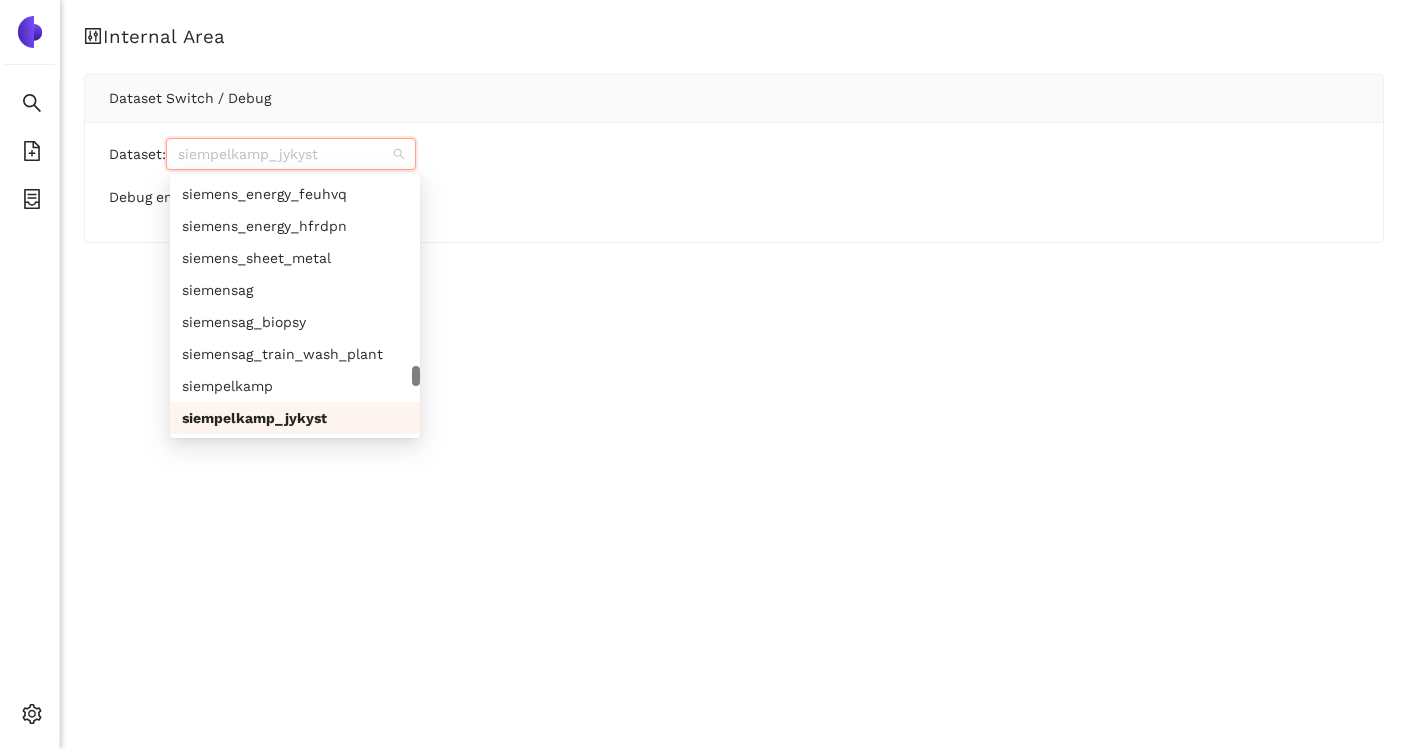 paste on "vorwerk_autotec_jvcvjz" 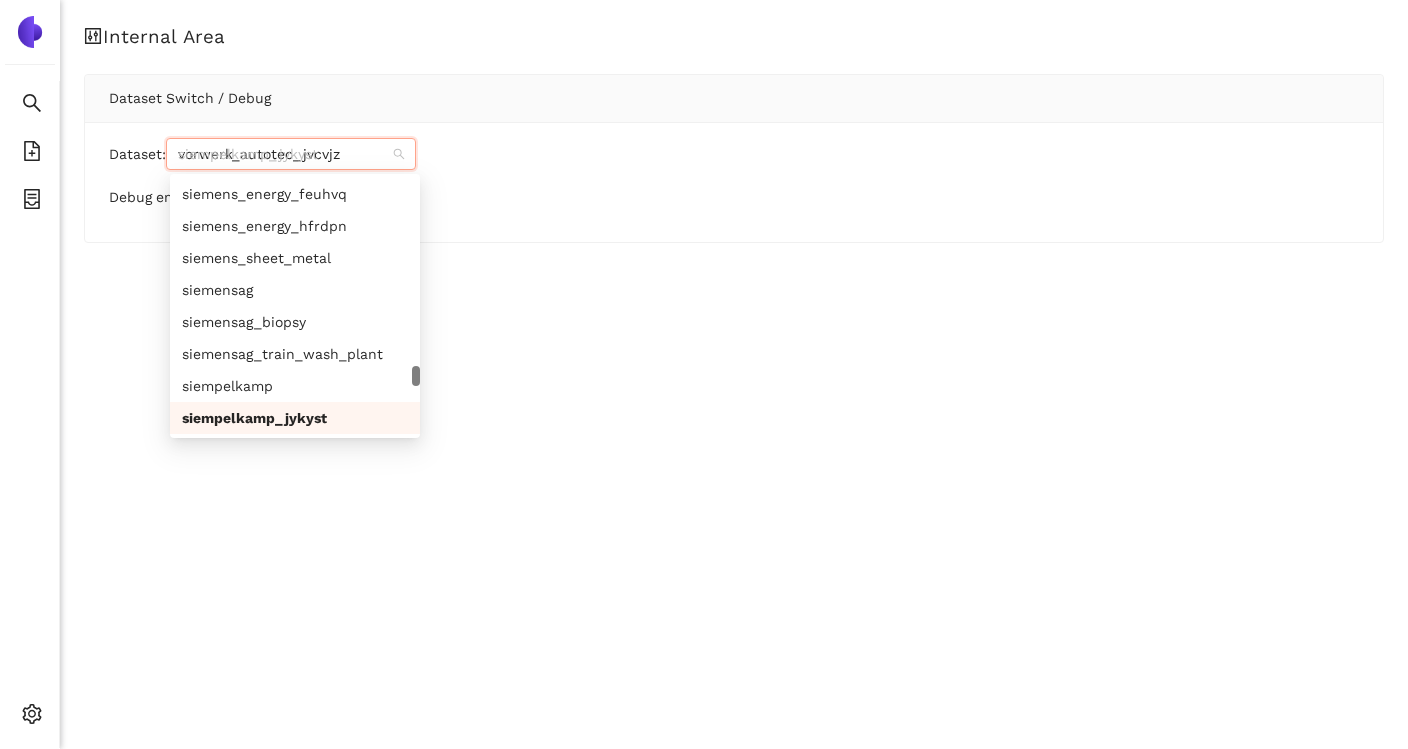 scroll, scrollTop: 0, scrollLeft: 0, axis: both 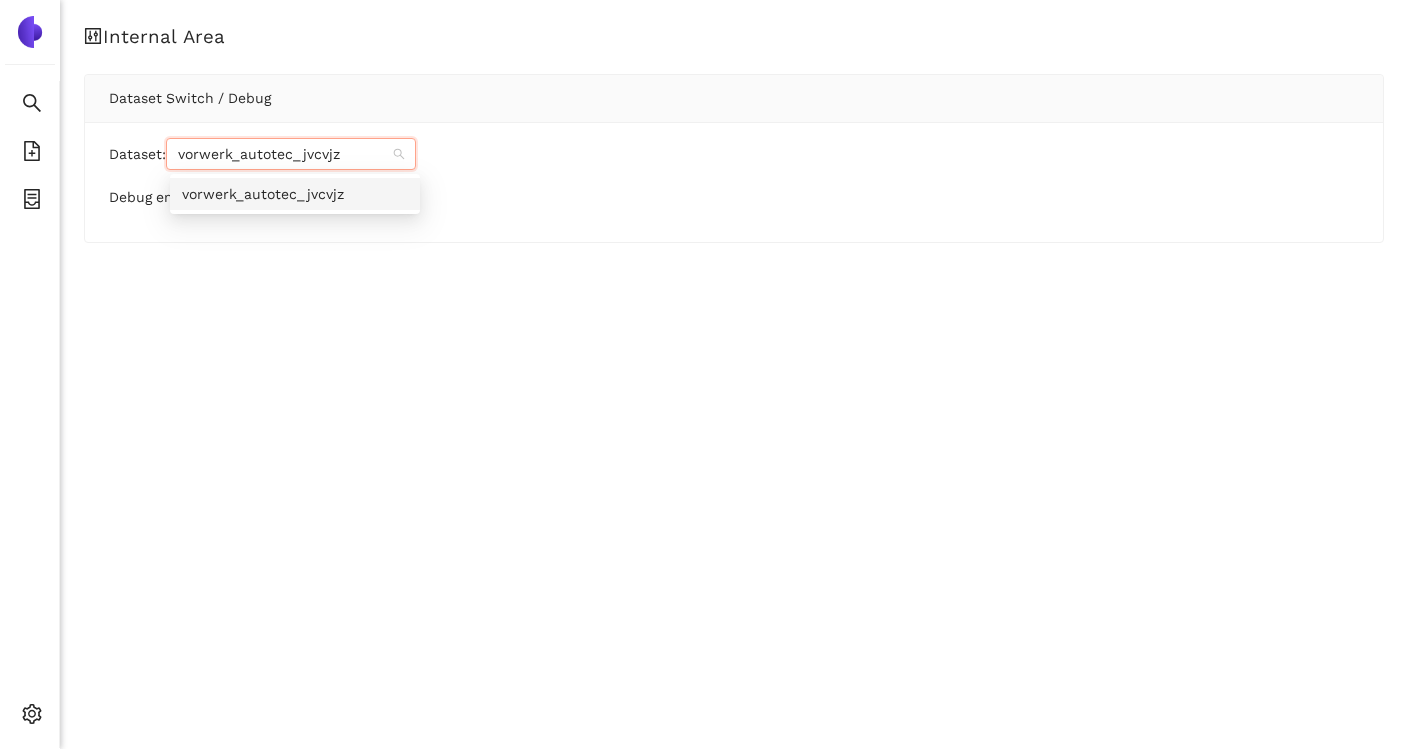 click on "vorwerk_autotec_jvcvjz" at bounding box center [295, 194] 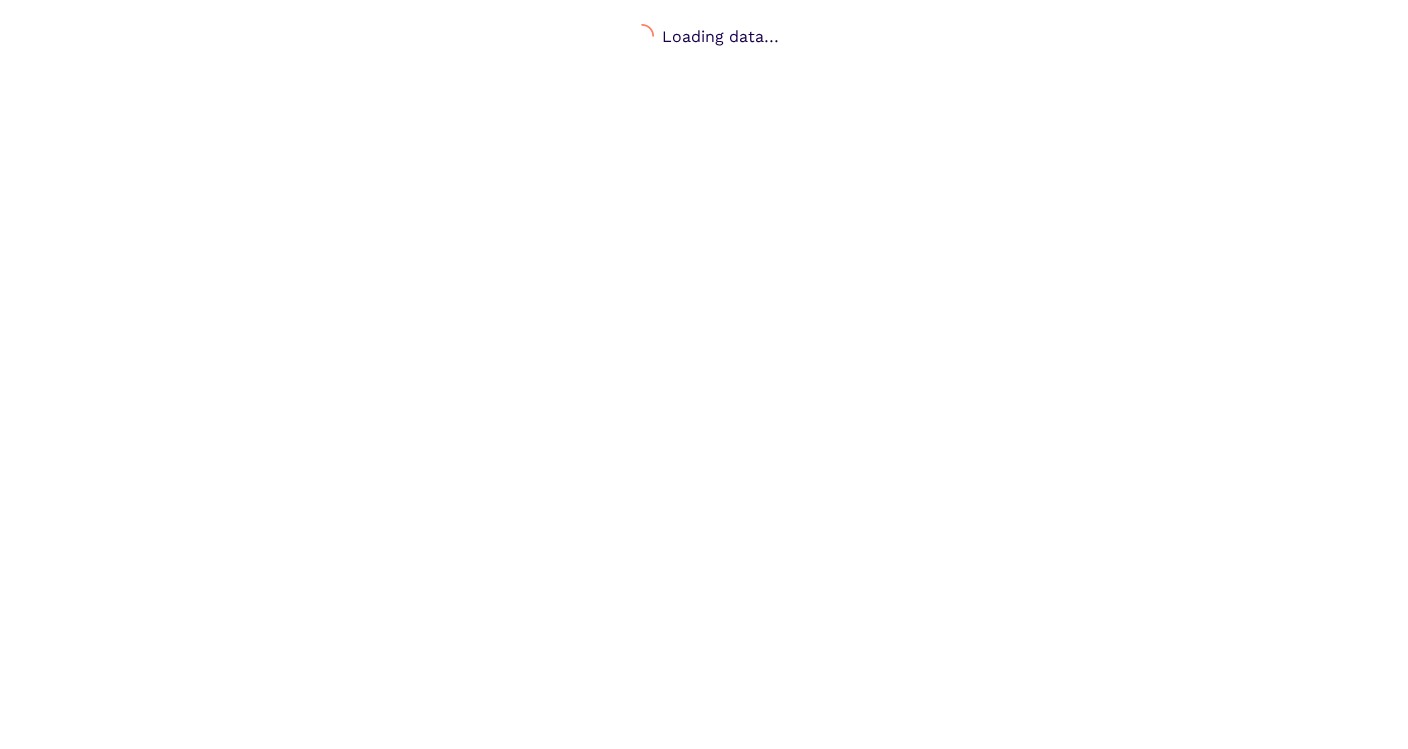 scroll, scrollTop: 0, scrollLeft: 0, axis: both 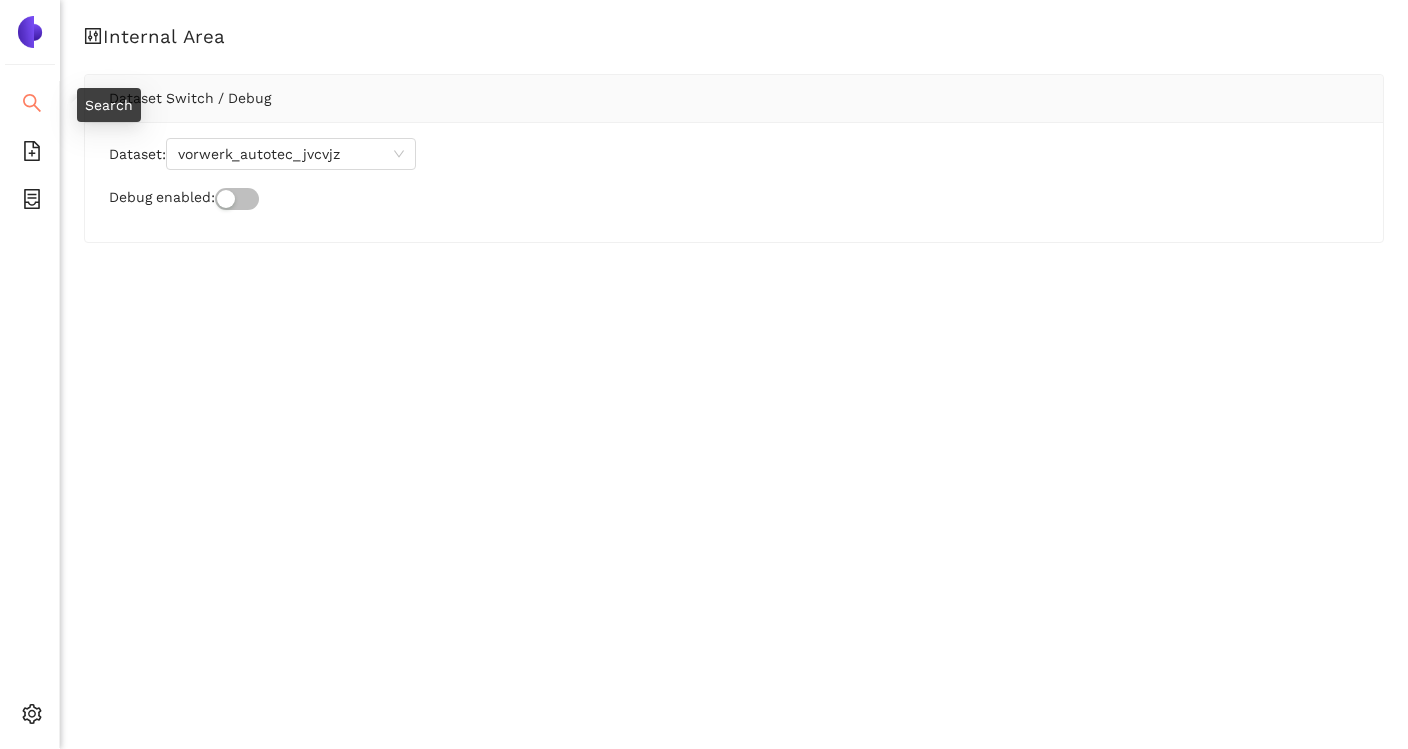 click at bounding box center [32, 106] 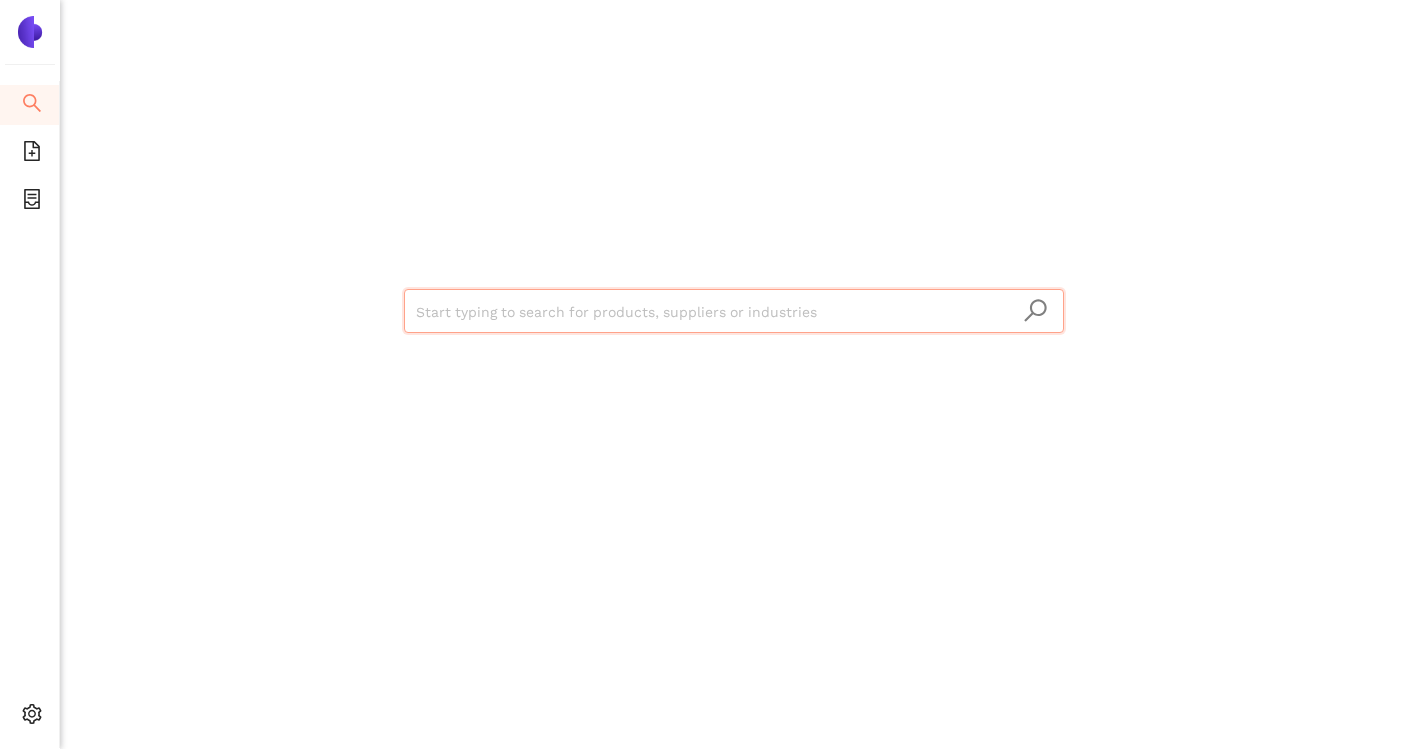 click at bounding box center (734, 312) 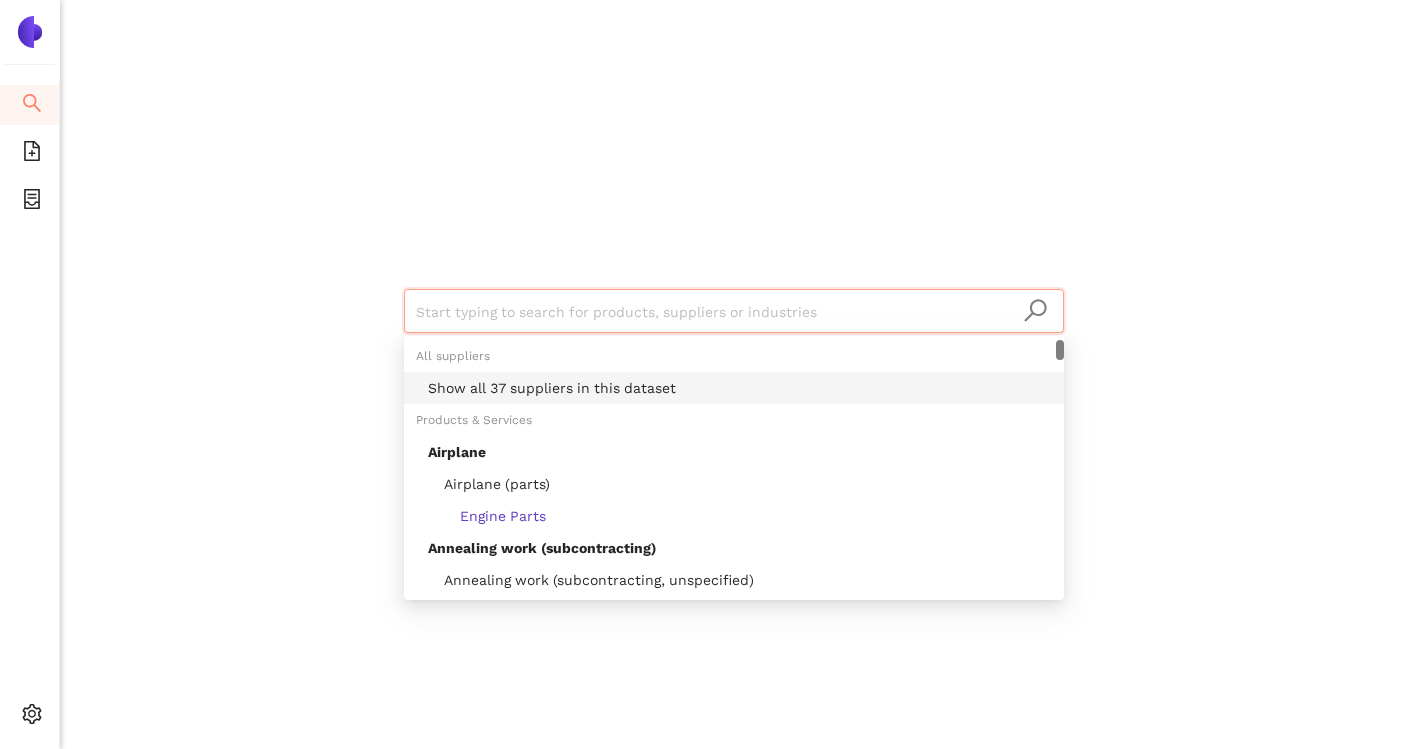 click on "Show all 37 suppliers in this dataset" at bounding box center (740, 388) 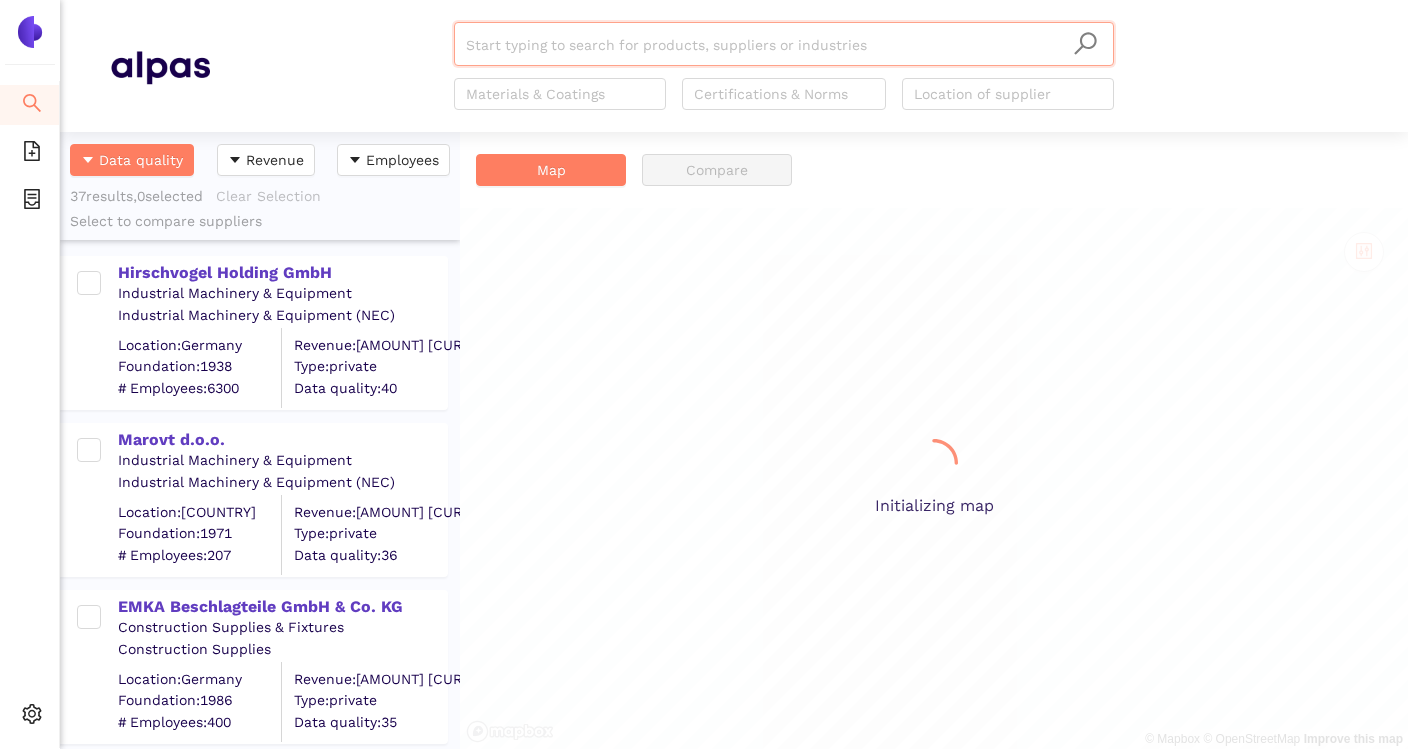 scroll, scrollTop: 1, scrollLeft: 1, axis: both 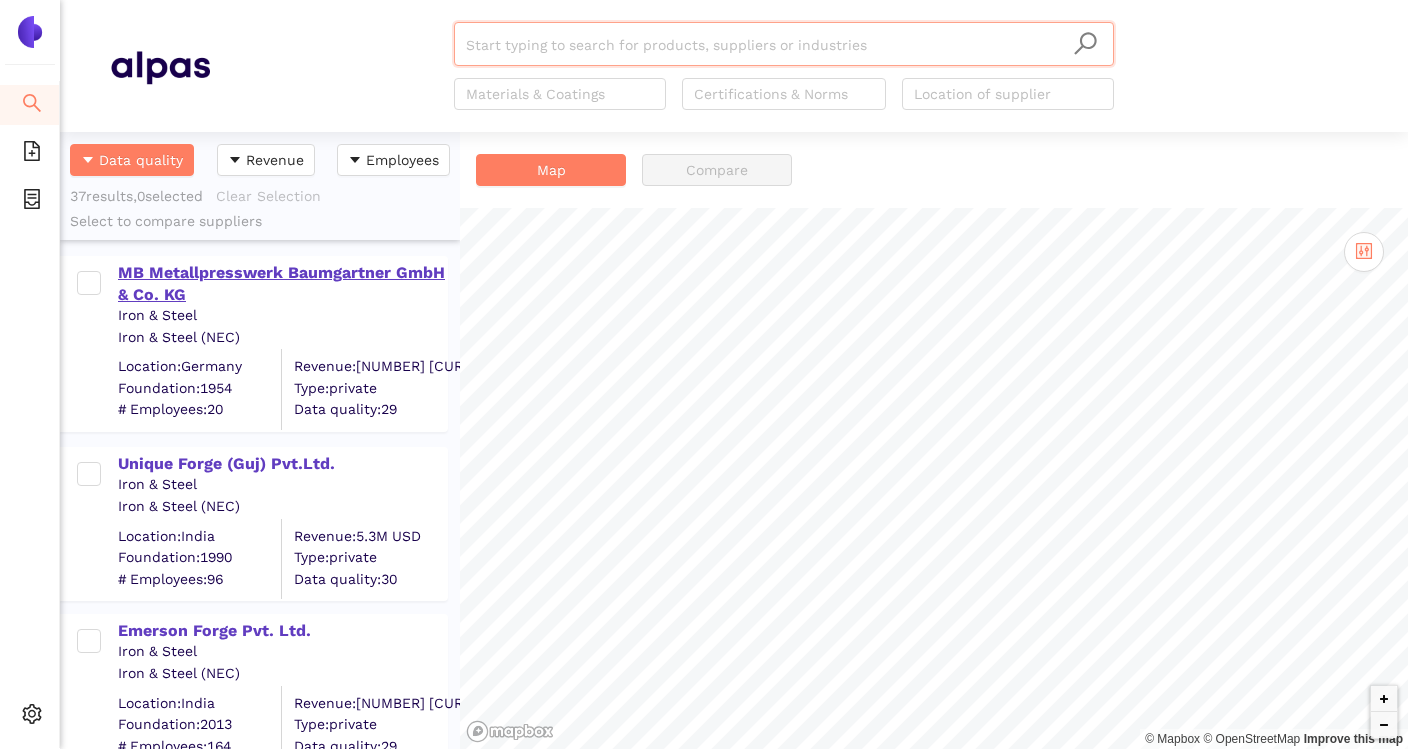 click on "MB Metallpresswerk Baumgartner GmbH & Co. KG" at bounding box center (282, 284) 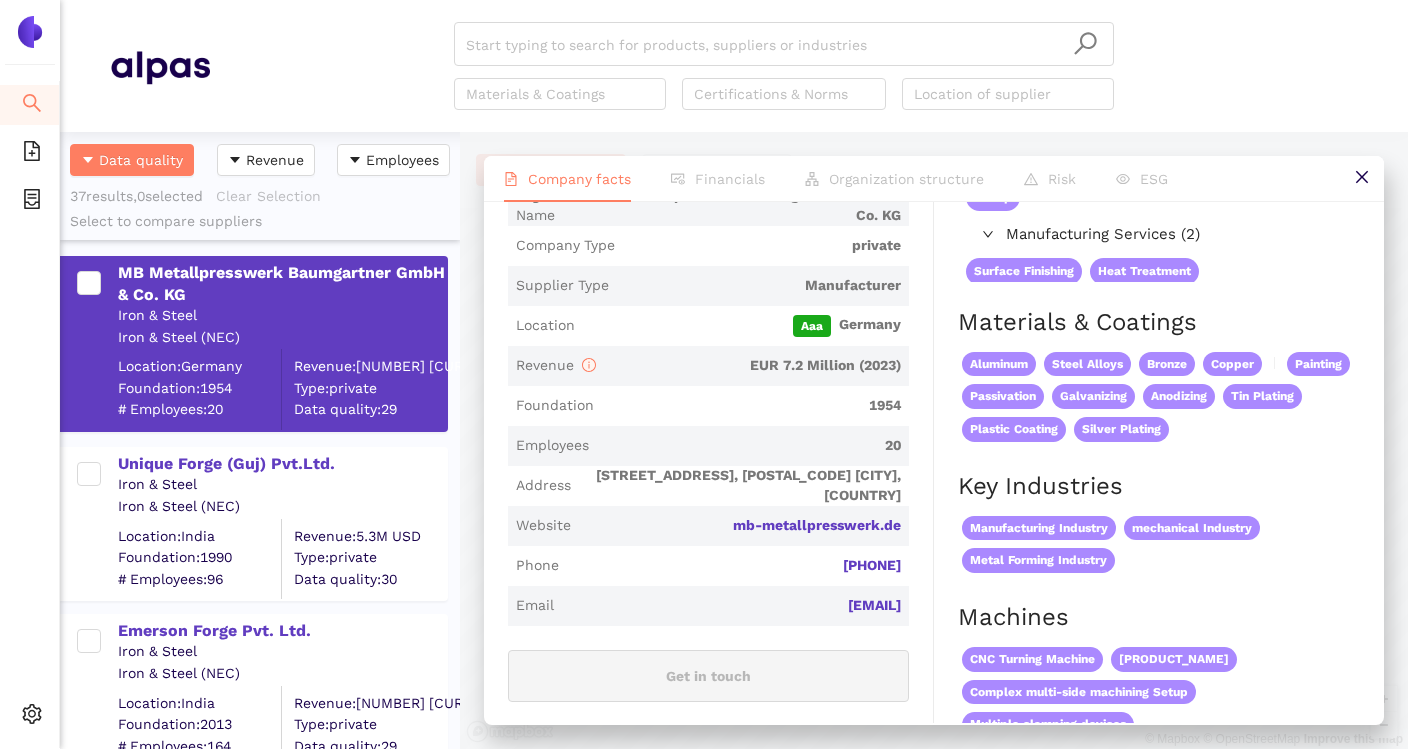 scroll, scrollTop: 374, scrollLeft: 0, axis: vertical 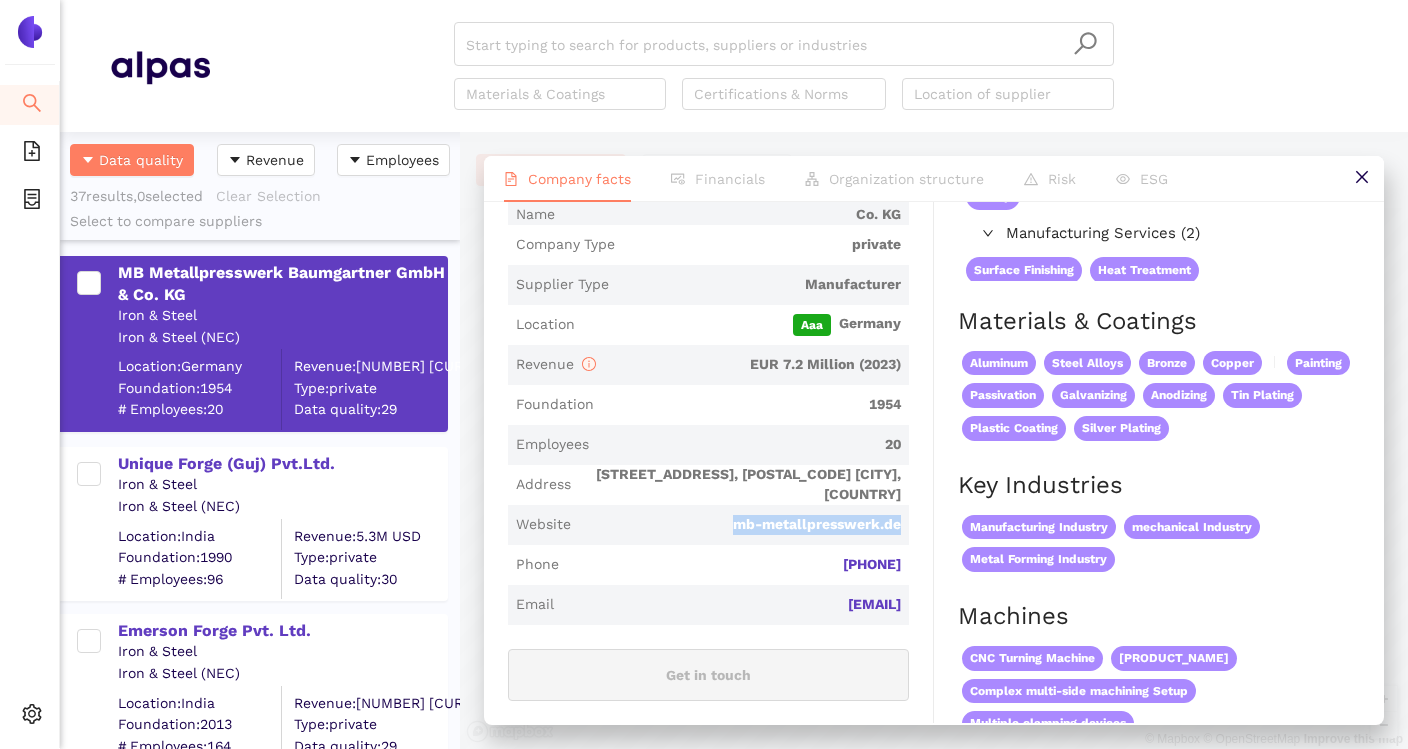 drag, startPoint x: 718, startPoint y: 526, endPoint x: 907, endPoint y: 528, distance: 189.01057 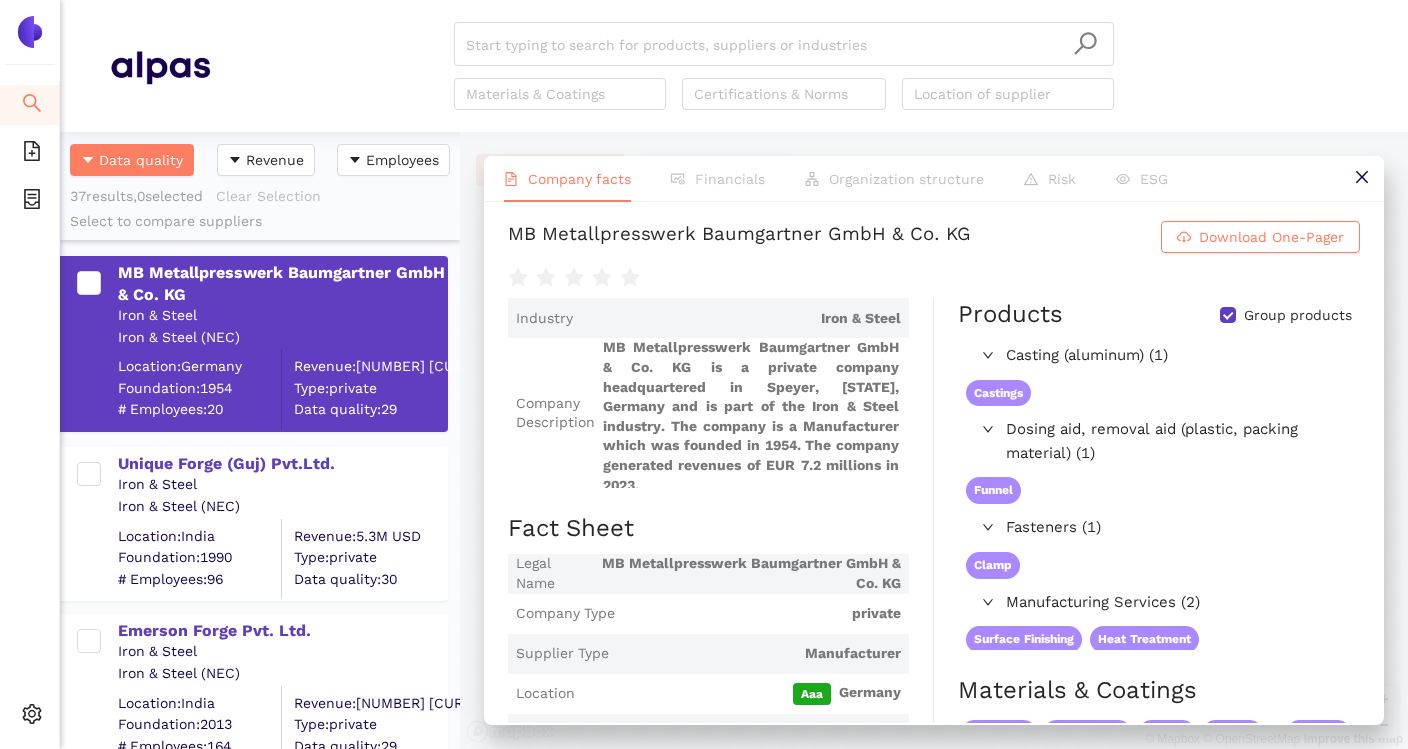 scroll, scrollTop: 0, scrollLeft: 0, axis: both 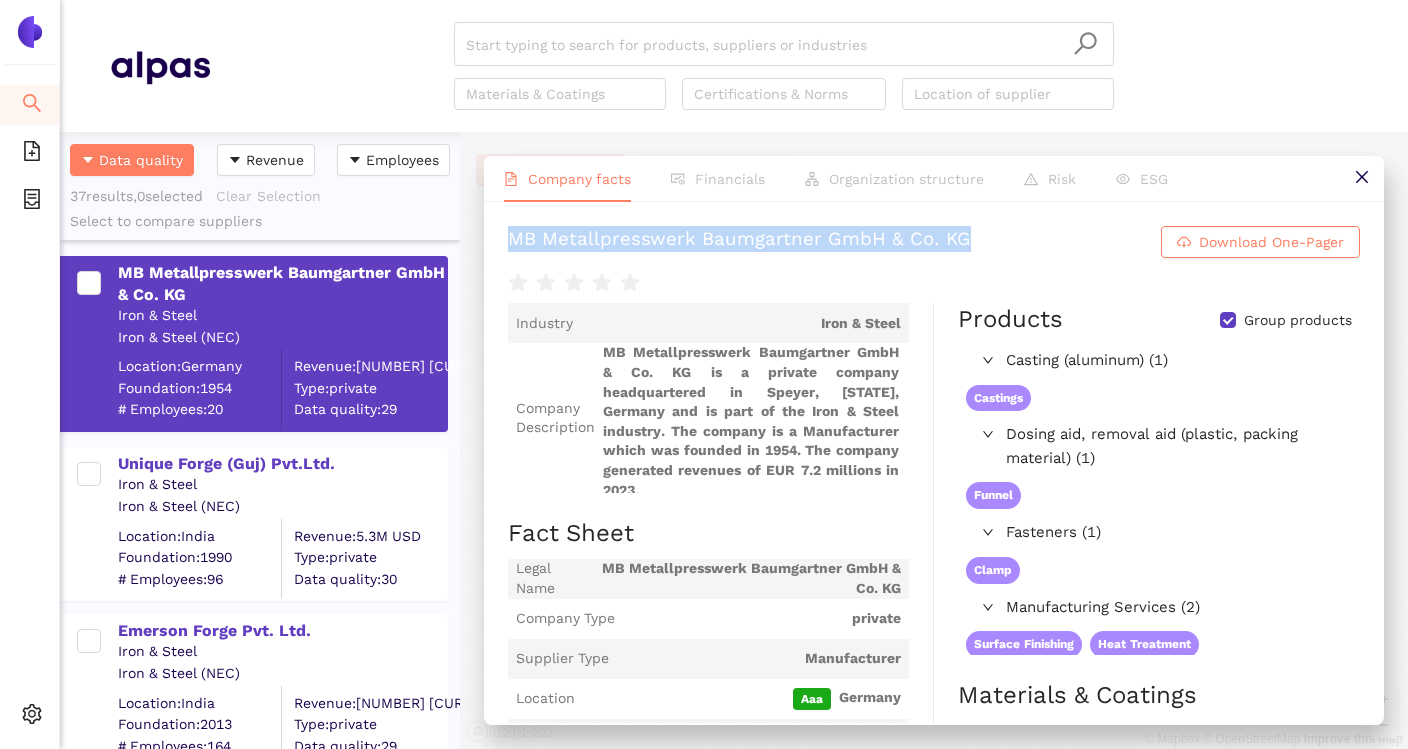 drag, startPoint x: 506, startPoint y: 244, endPoint x: 978, endPoint y: 248, distance: 472.01694 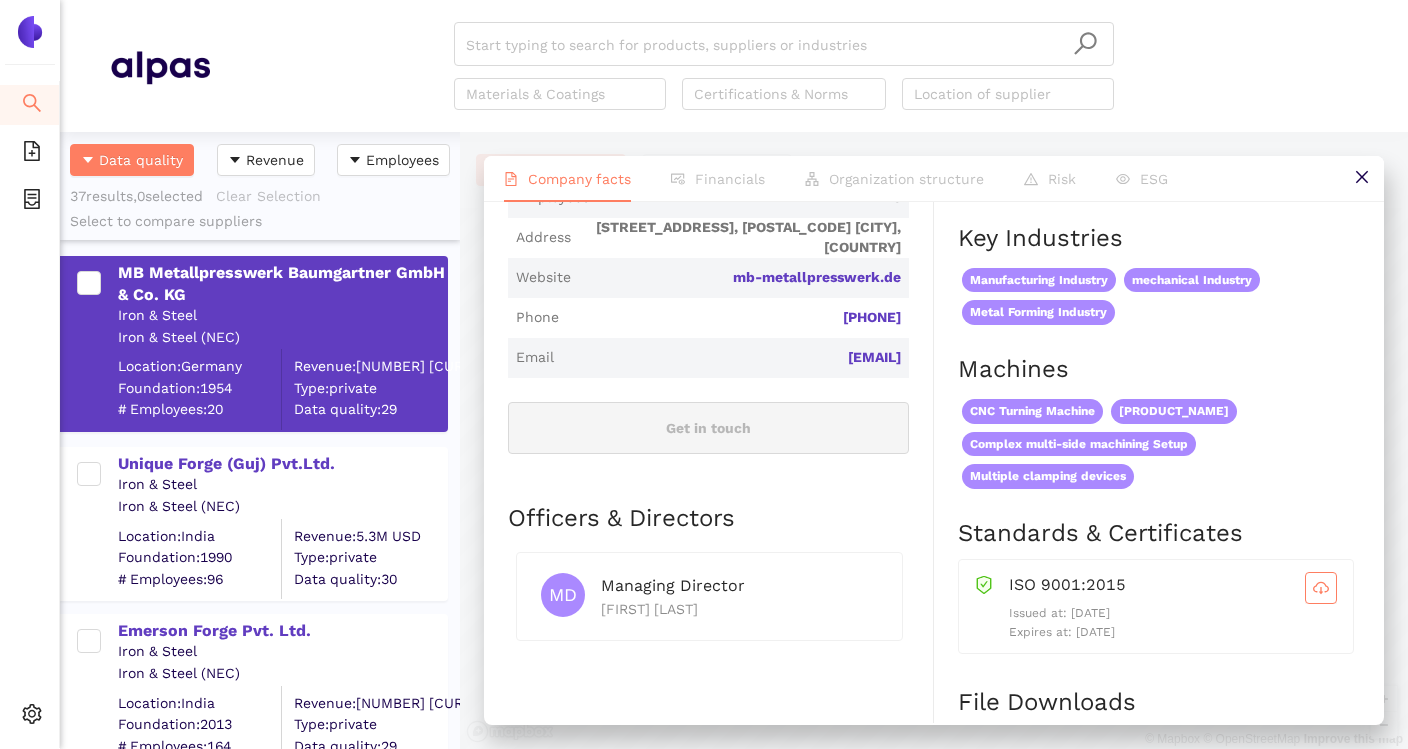 scroll, scrollTop: 634, scrollLeft: 0, axis: vertical 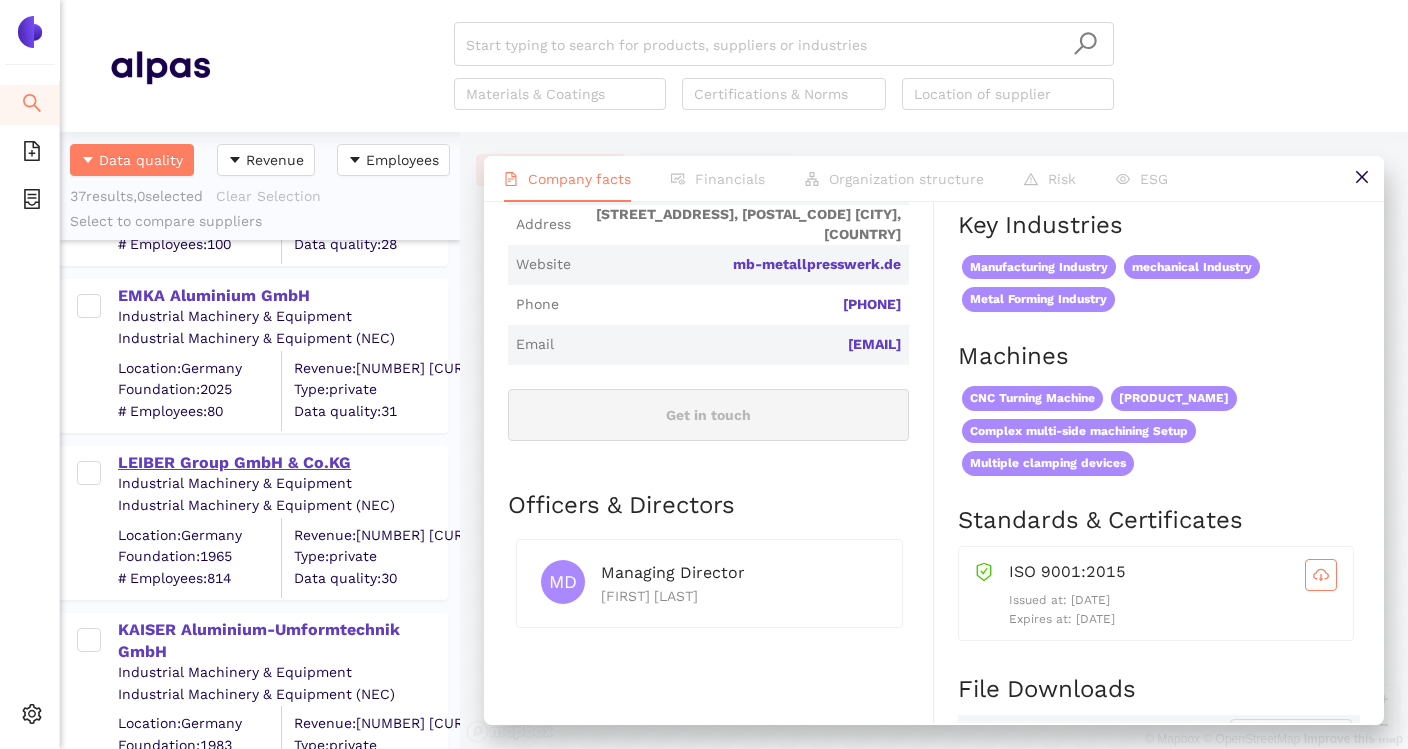 click on "LEIBER Group GmbH & Co.KG" at bounding box center [282, 463] 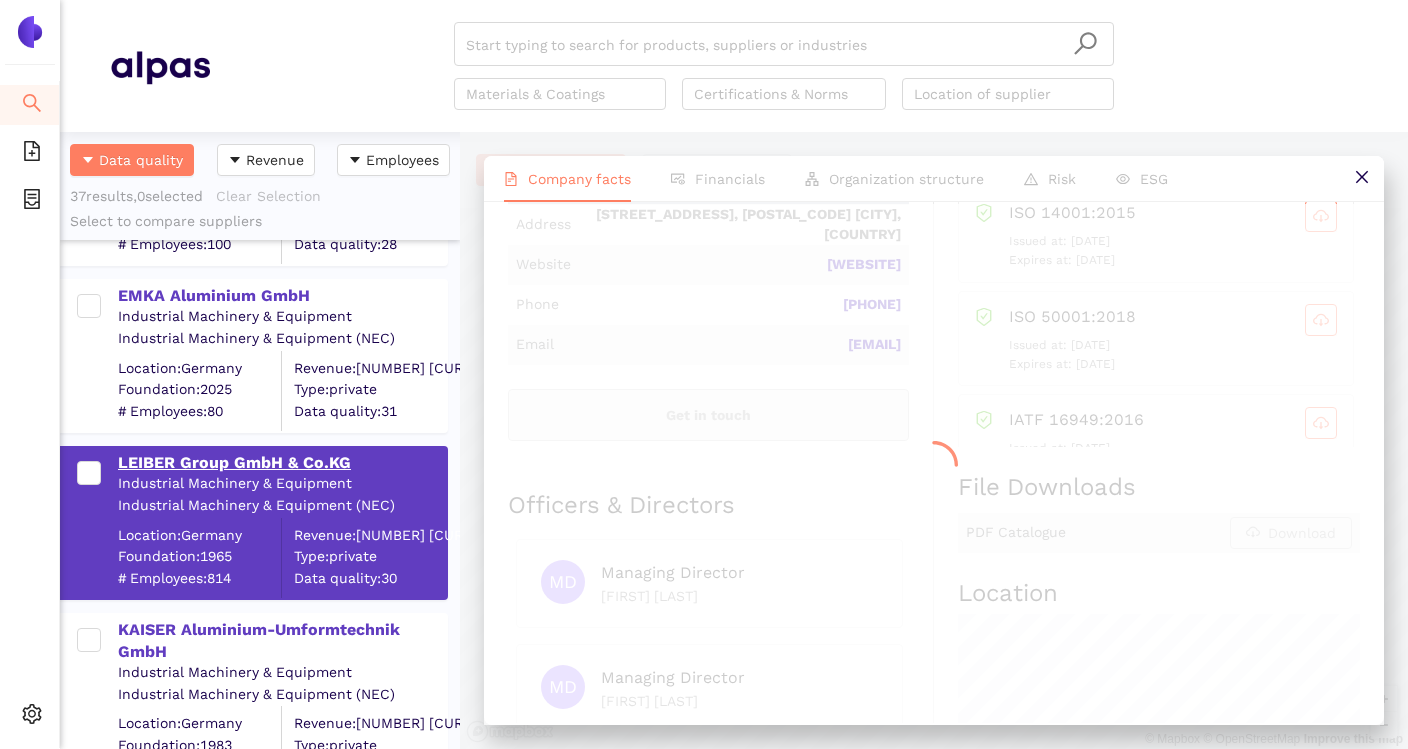 scroll, scrollTop: 0, scrollLeft: 0, axis: both 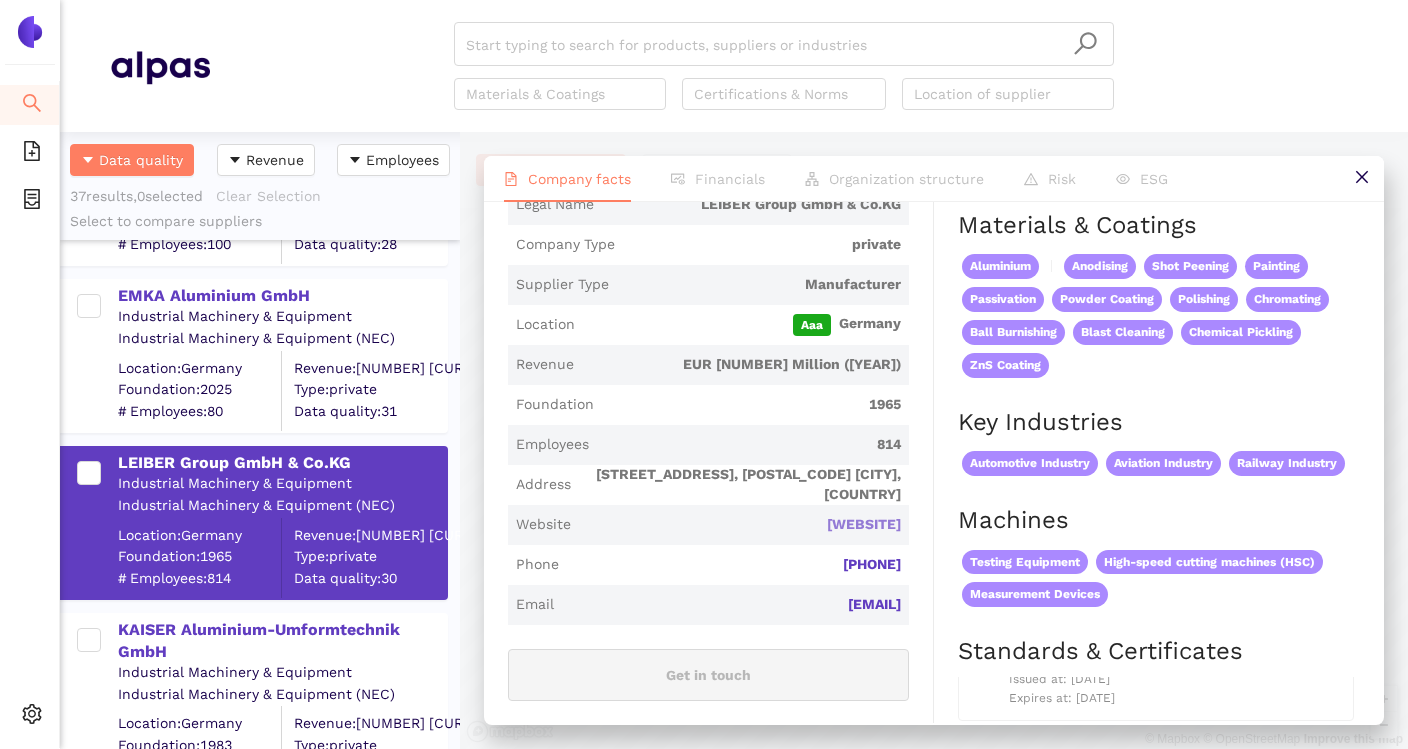 click on "leiber.com" at bounding box center [0, 0] 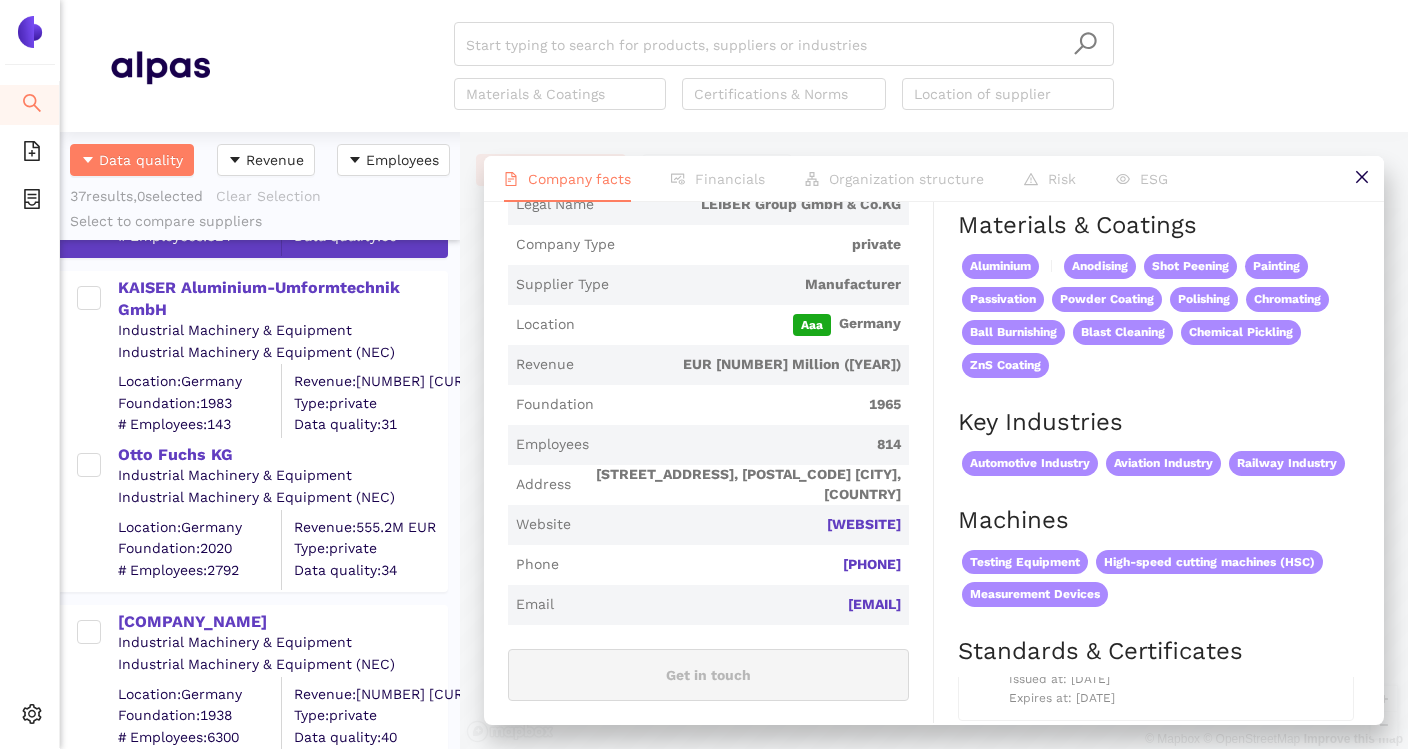 scroll, scrollTop: 2882, scrollLeft: 0, axis: vertical 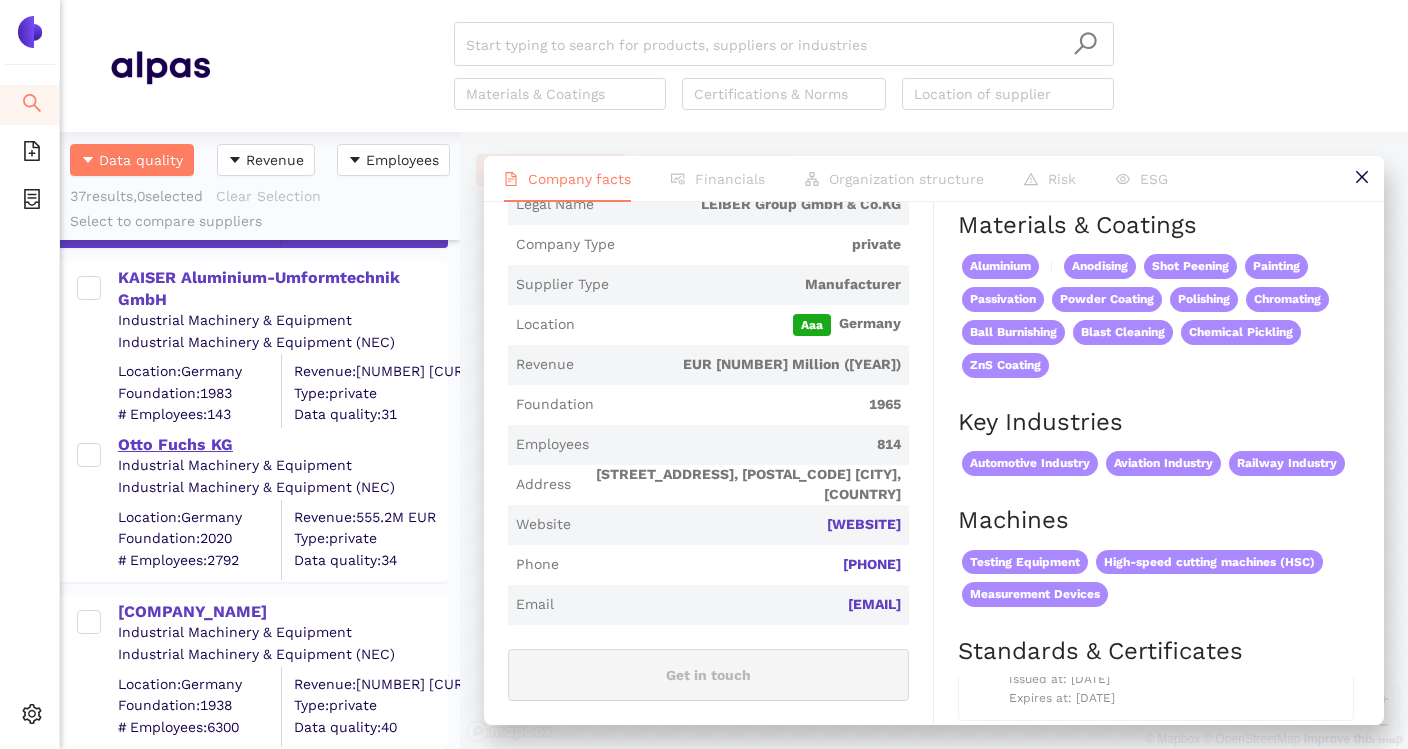 click on "Otto Fuchs KG" at bounding box center (282, 445) 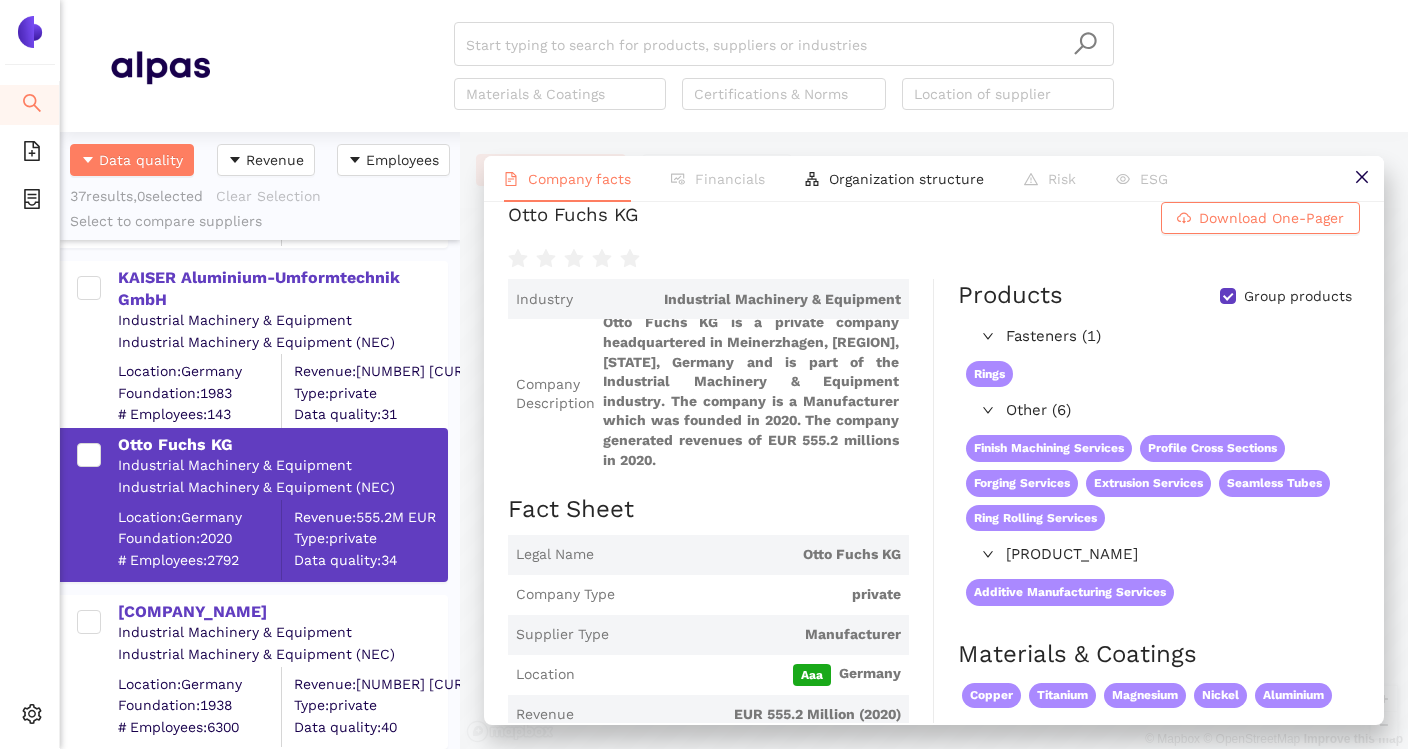 scroll, scrollTop: 0, scrollLeft: 0, axis: both 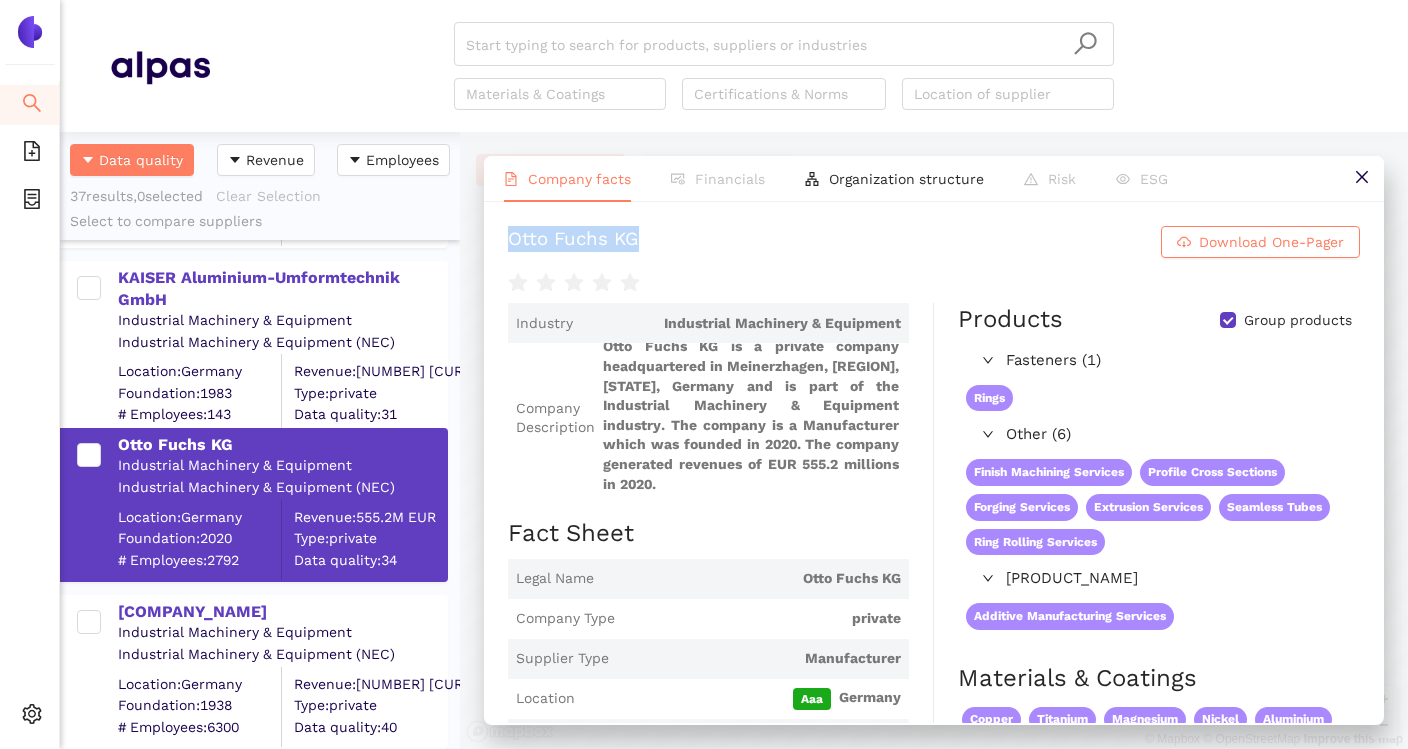 drag, startPoint x: 662, startPoint y: 241, endPoint x: 503, endPoint y: 249, distance: 159.20113 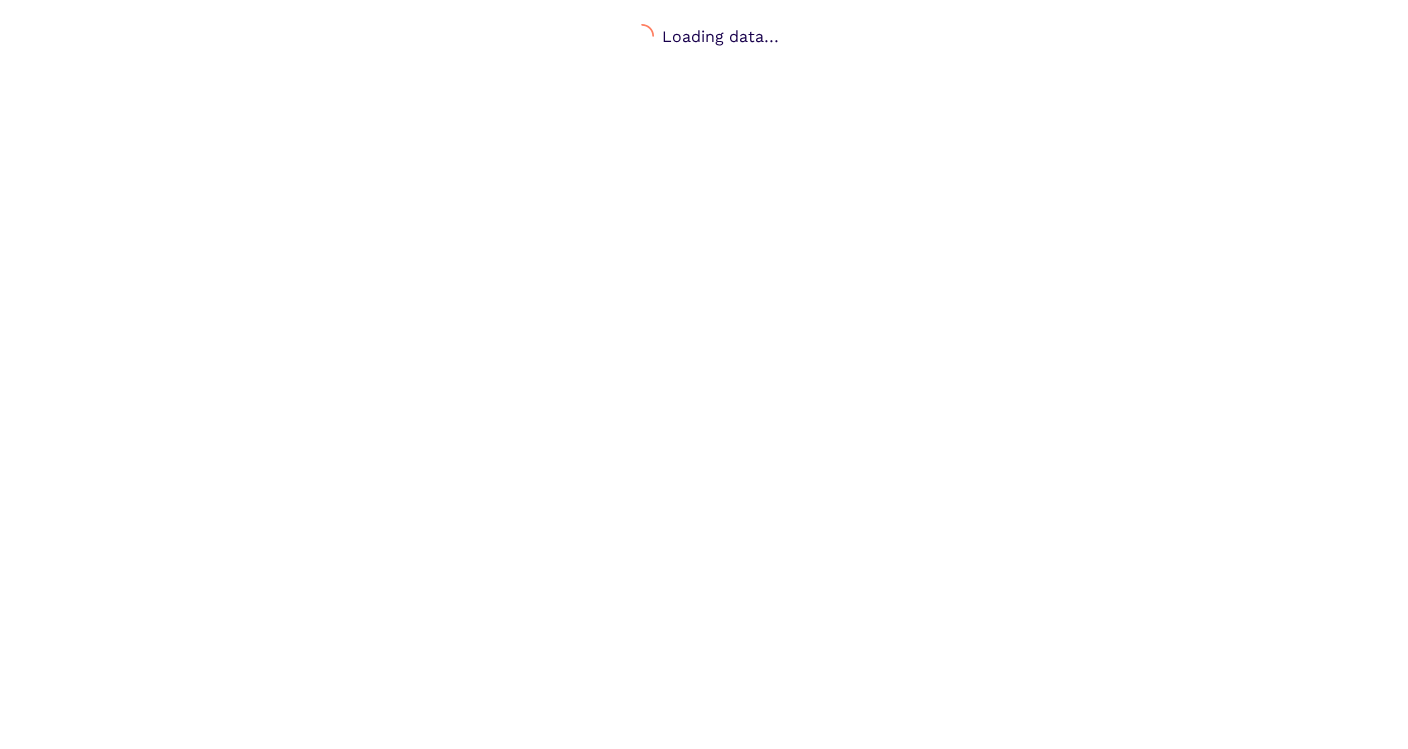 scroll, scrollTop: 0, scrollLeft: 0, axis: both 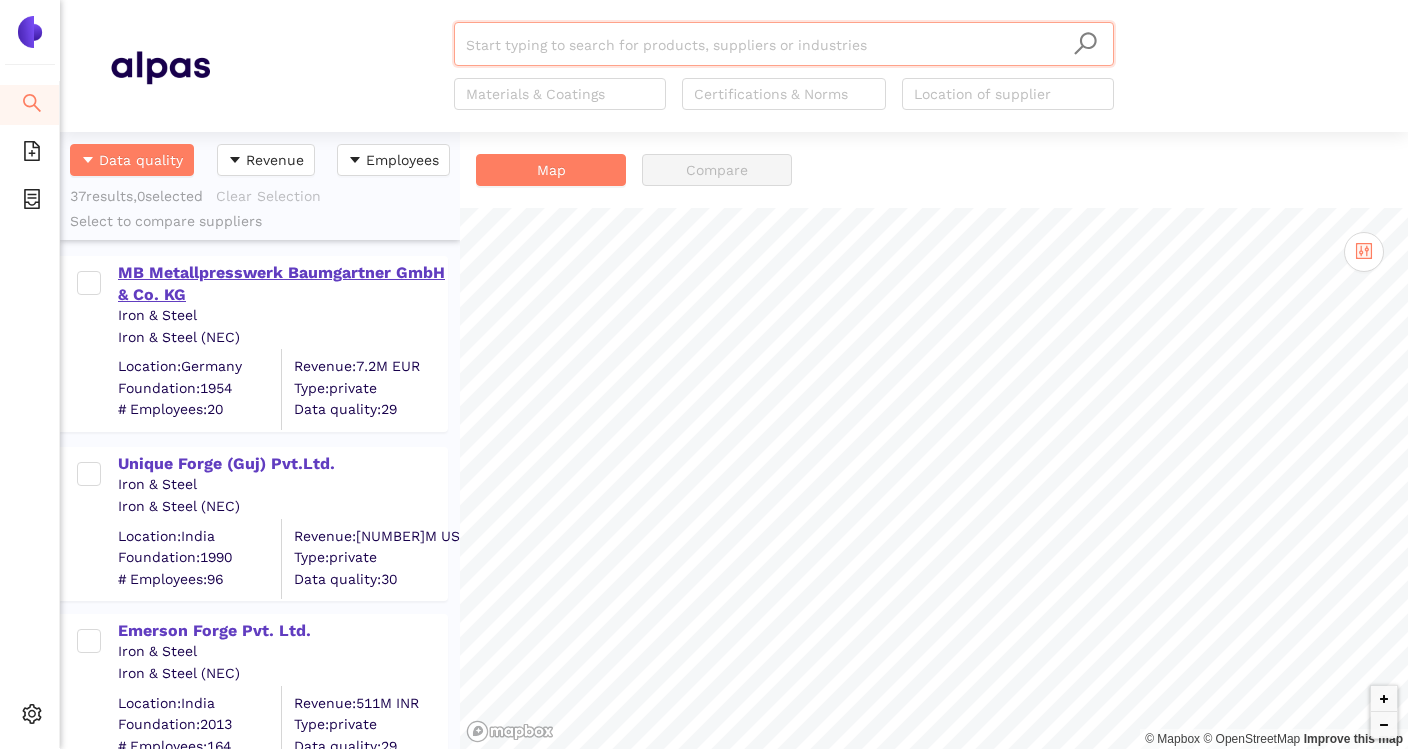 click on "MB Metallpresswerk Baumgartner GmbH & Co. KG" at bounding box center (282, 284) 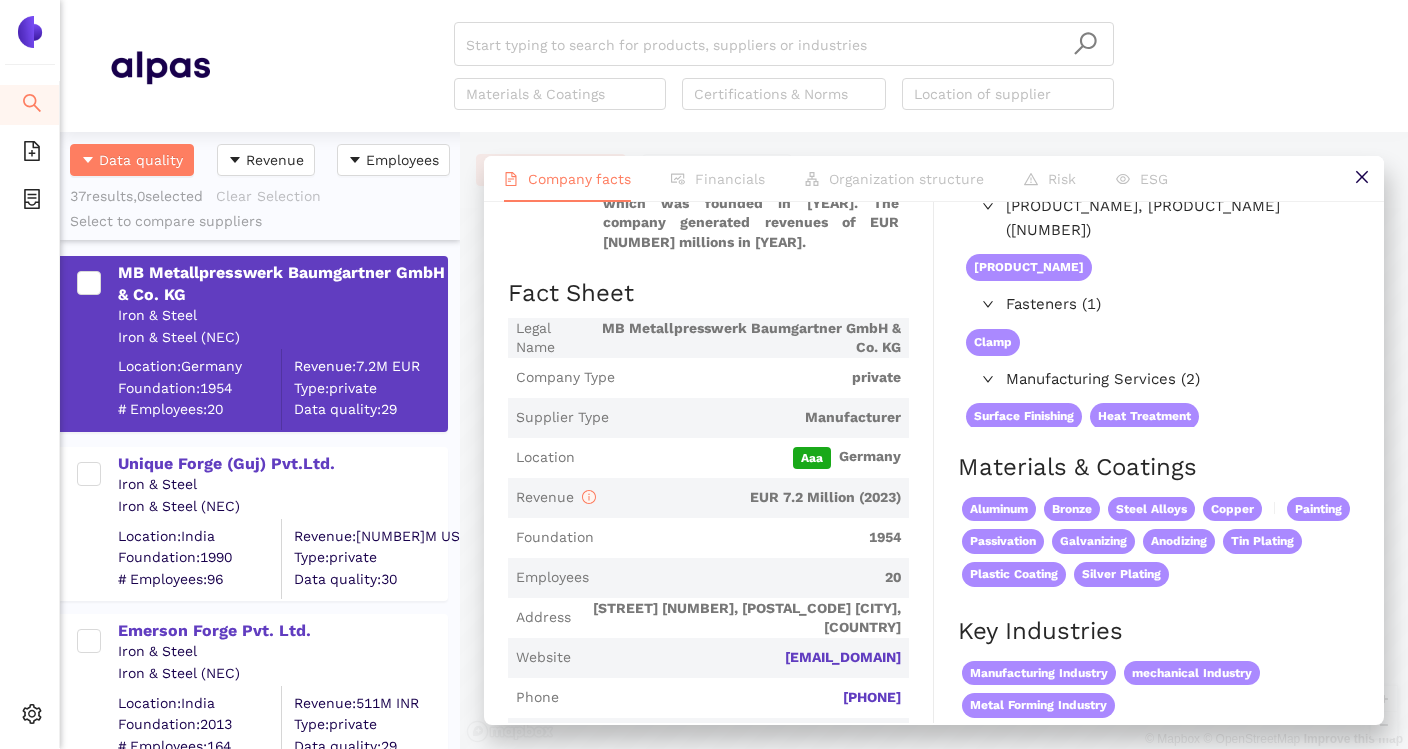 scroll, scrollTop: 232, scrollLeft: 0, axis: vertical 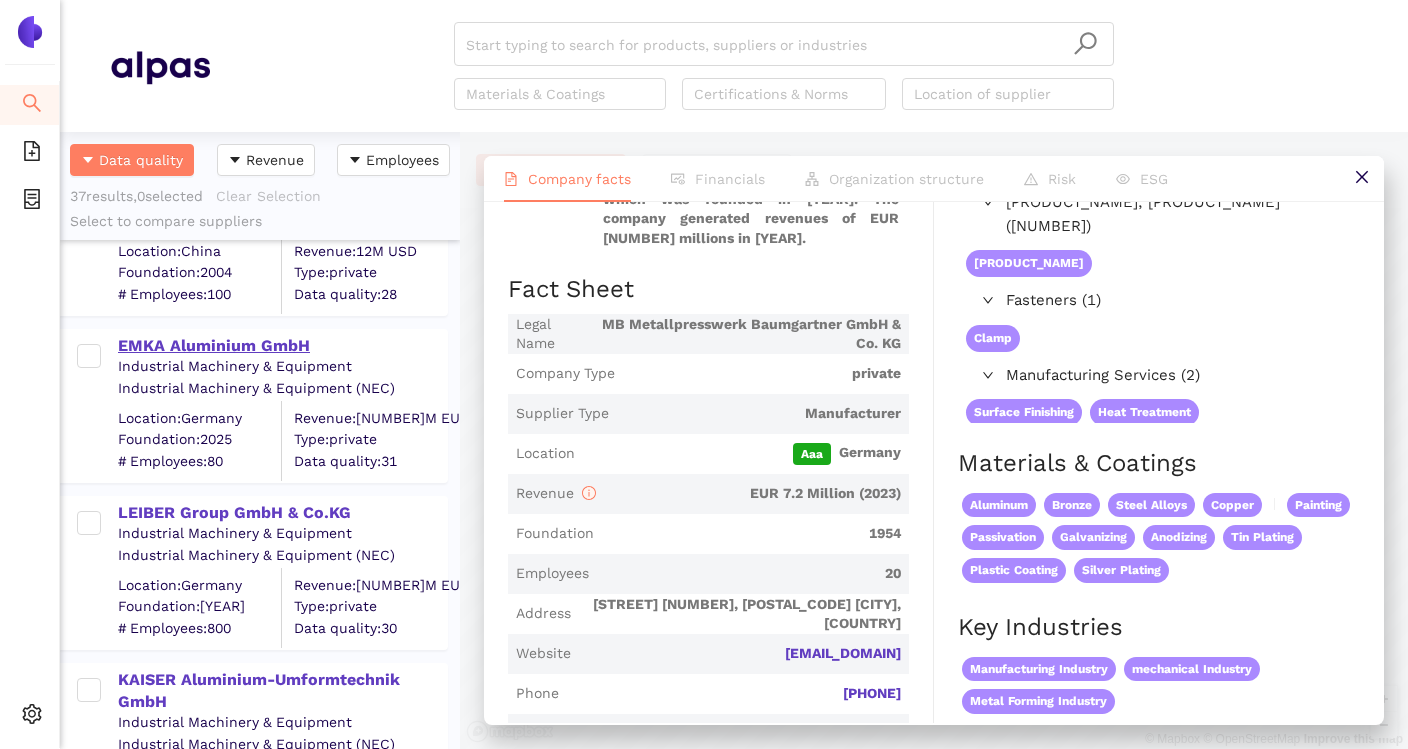 click on "EMKA Aluminium GmbH" at bounding box center [282, 346] 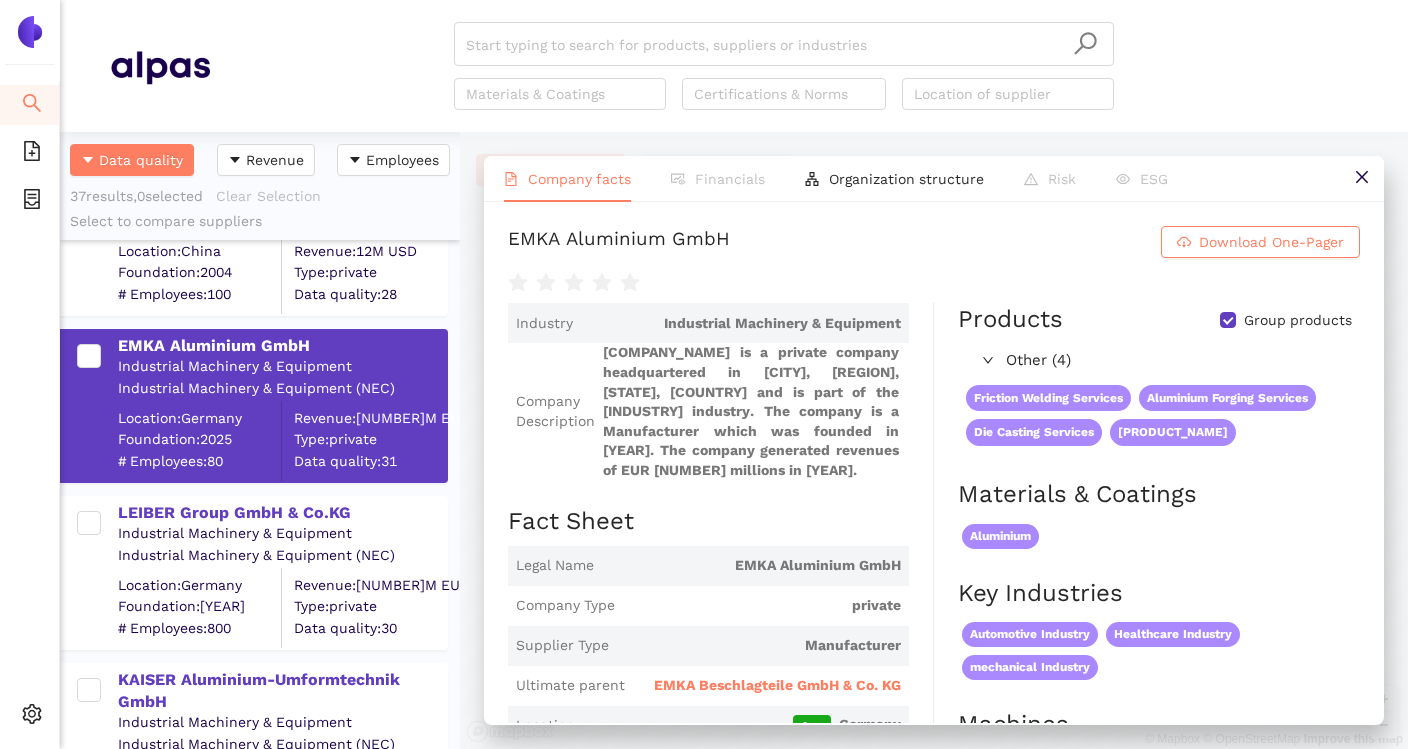 scroll, scrollTop: 6, scrollLeft: 0, axis: vertical 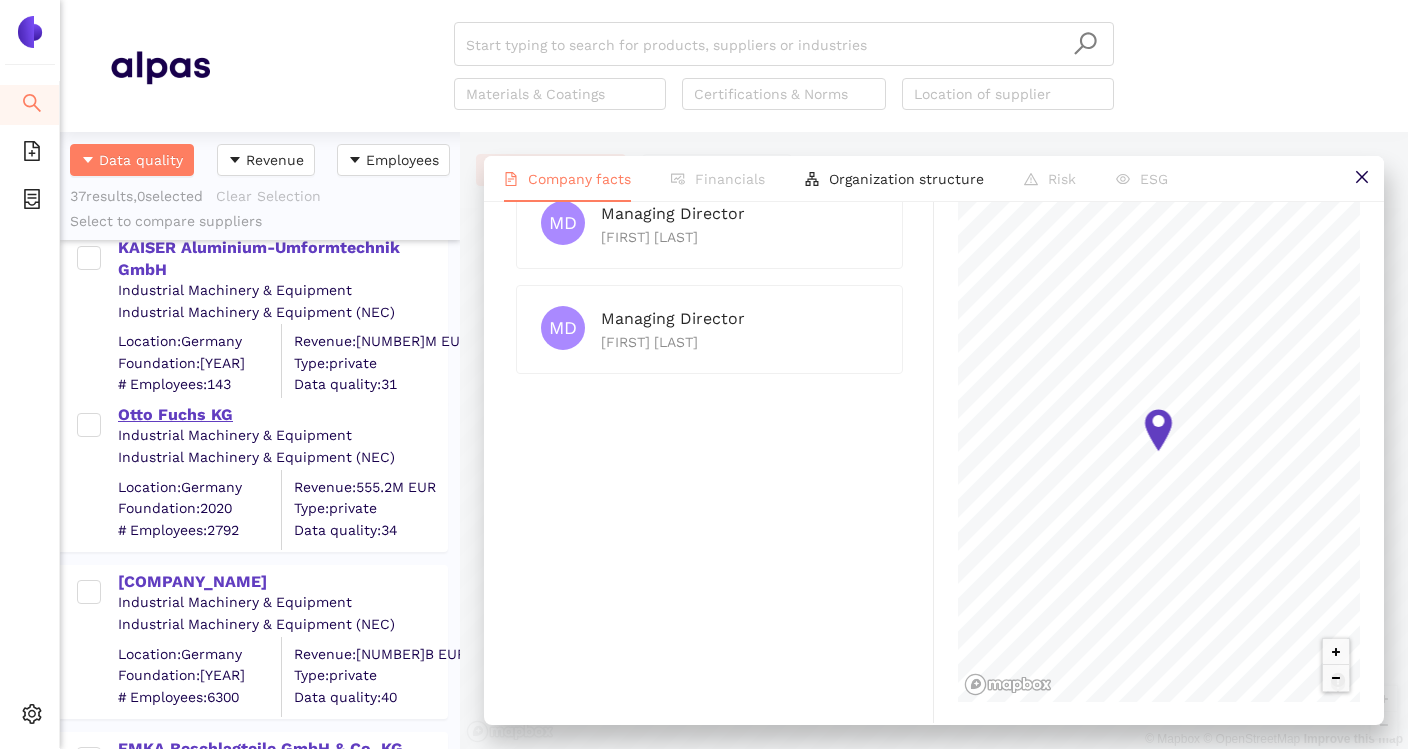 click on "Otto Fuchs KG" at bounding box center [282, 415] 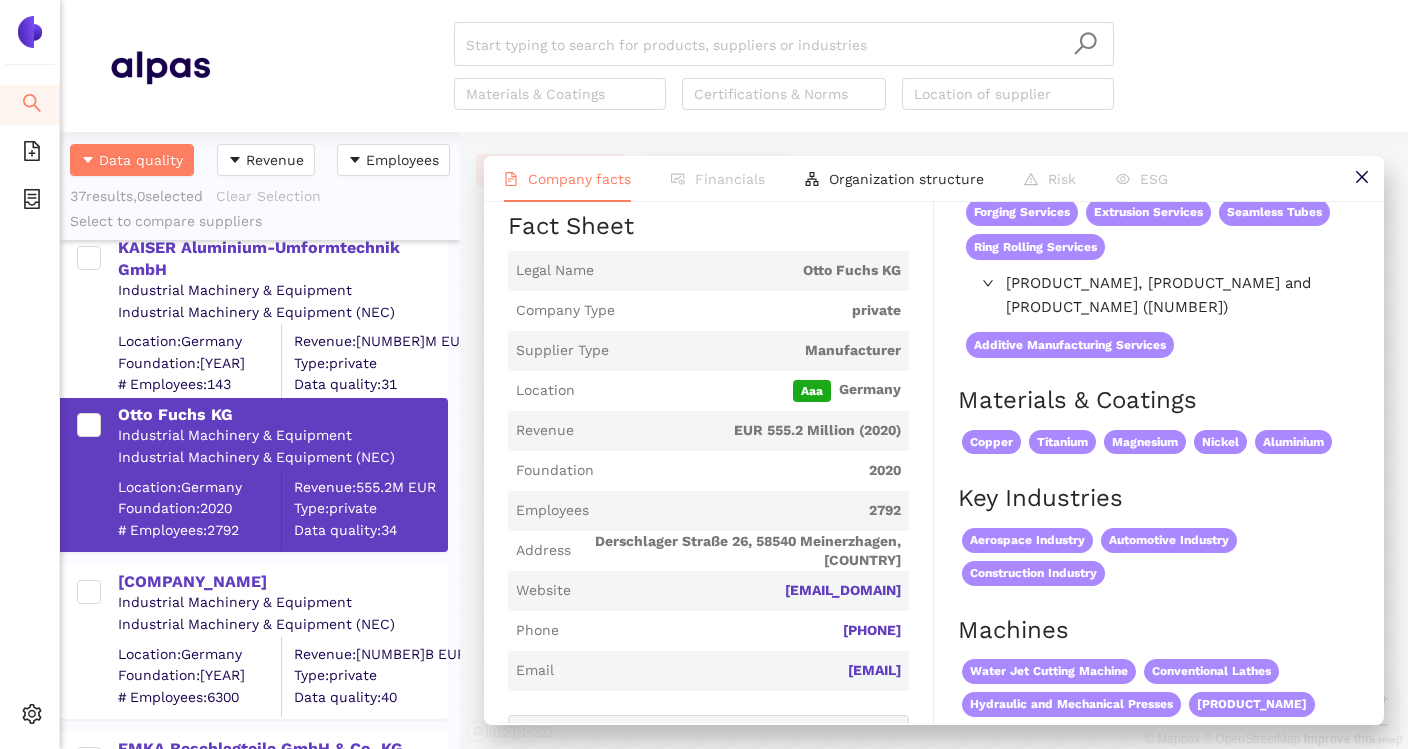 scroll, scrollTop: 293, scrollLeft: 0, axis: vertical 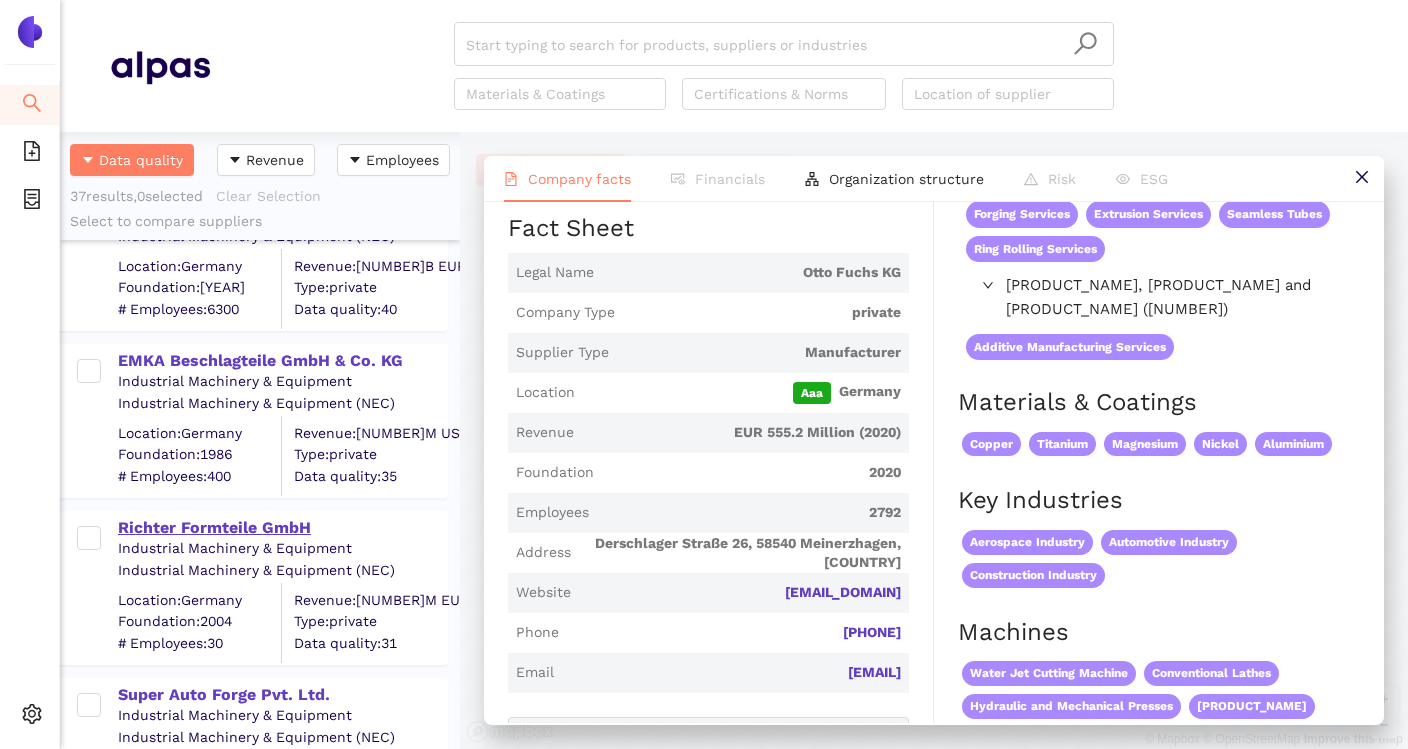 click on "Richter Formteile GmbH" at bounding box center [282, 528] 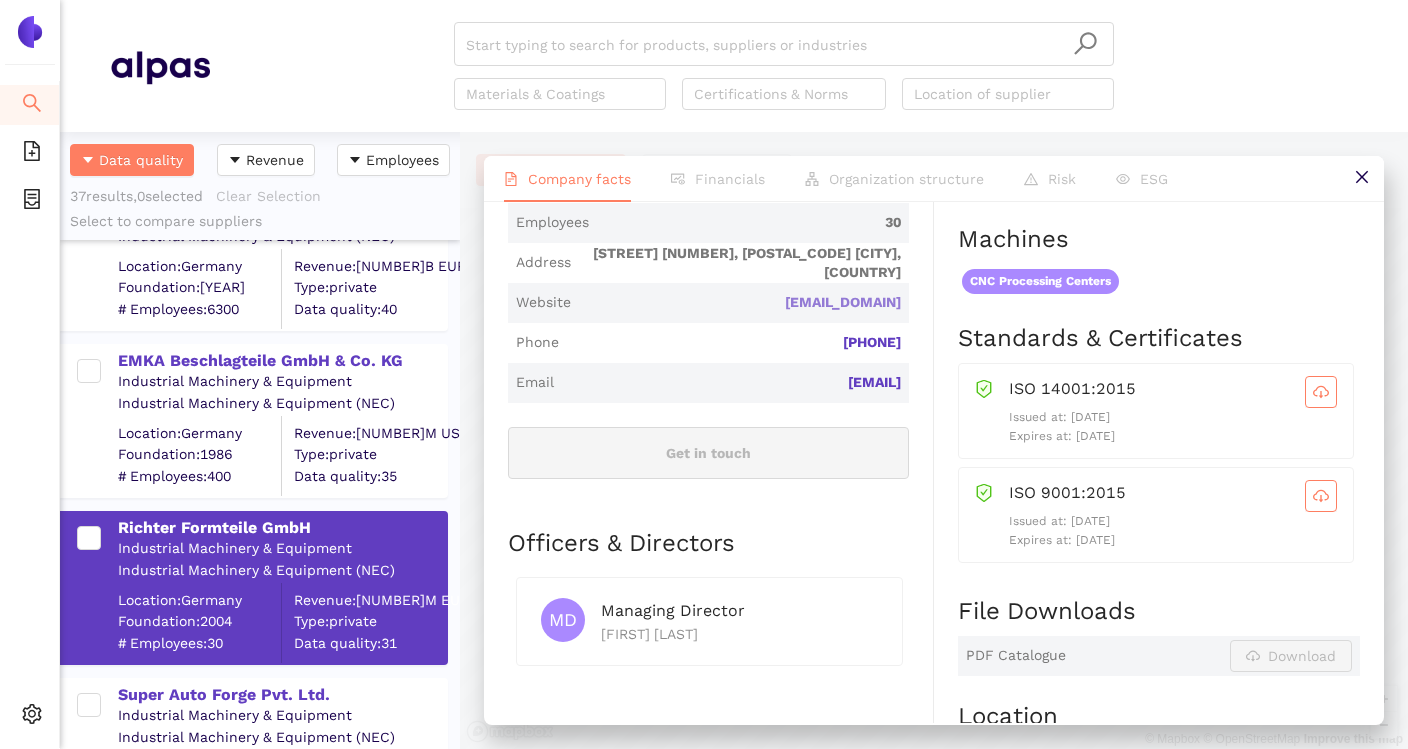 scroll, scrollTop: 581, scrollLeft: 0, axis: vertical 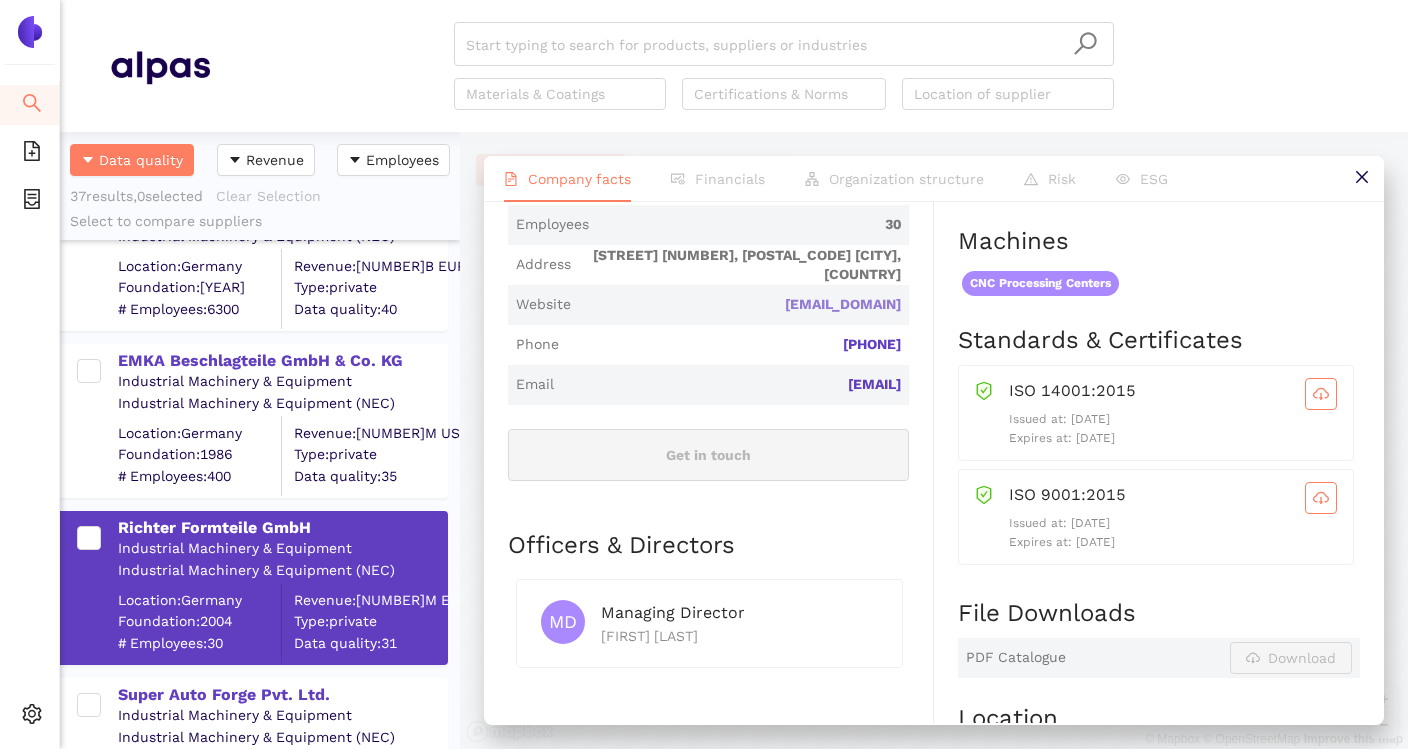 click on "richterformteile.com" at bounding box center [0, 0] 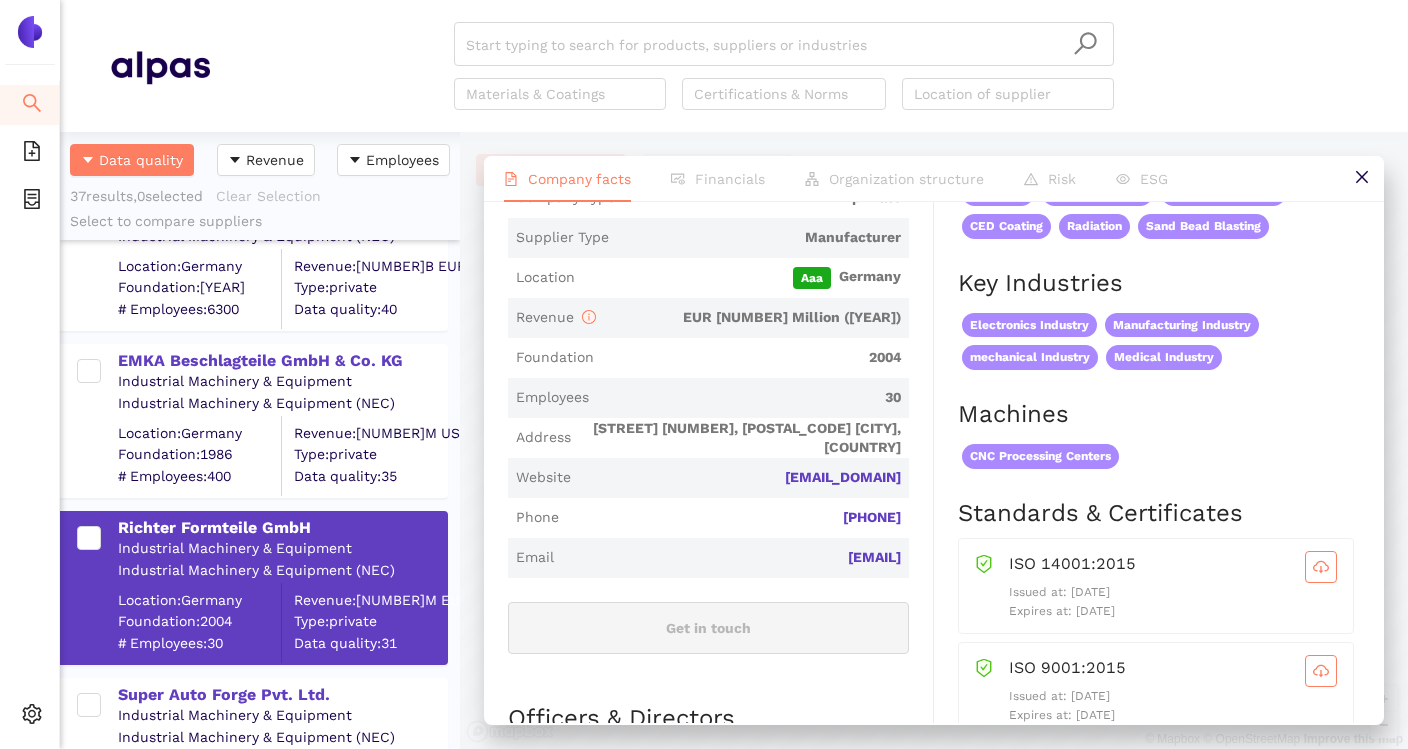scroll, scrollTop: 413, scrollLeft: 0, axis: vertical 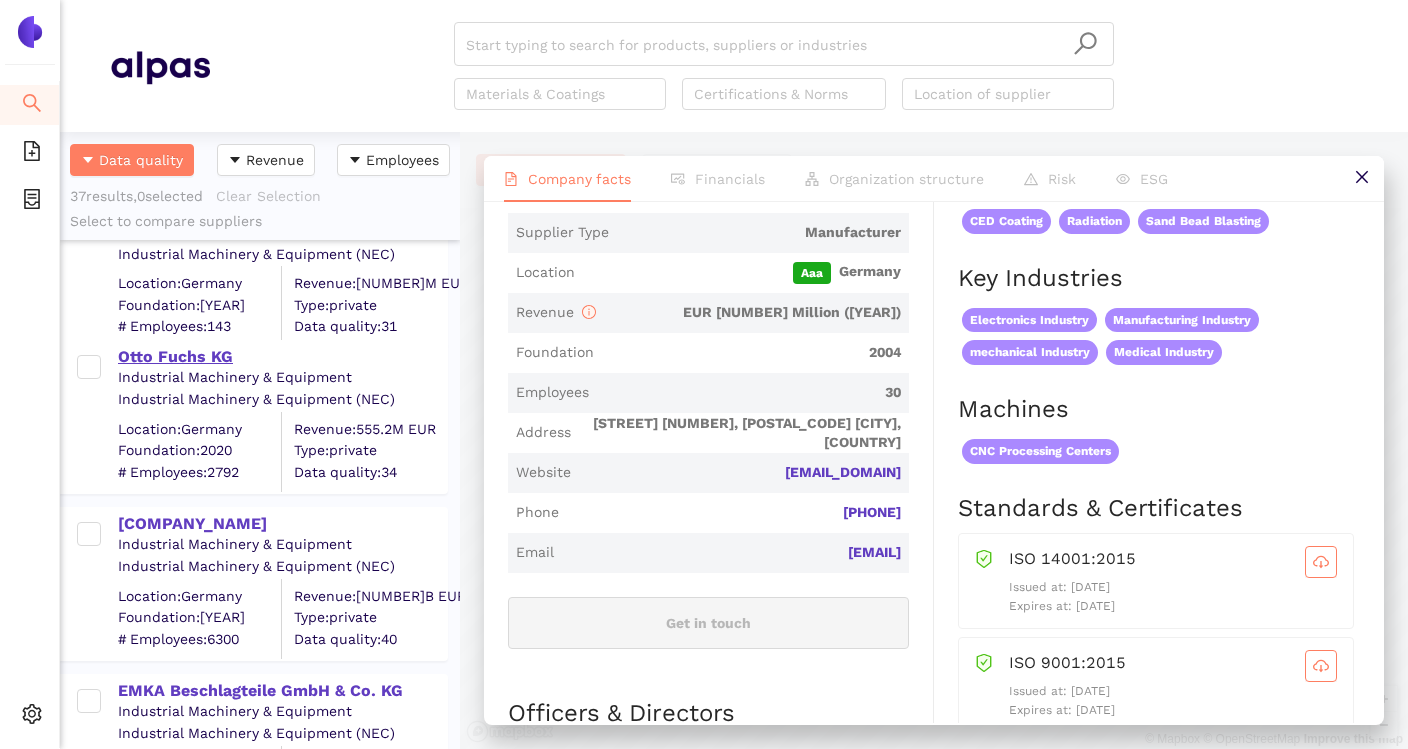 click on "Otto Fuchs KG" at bounding box center (282, 357) 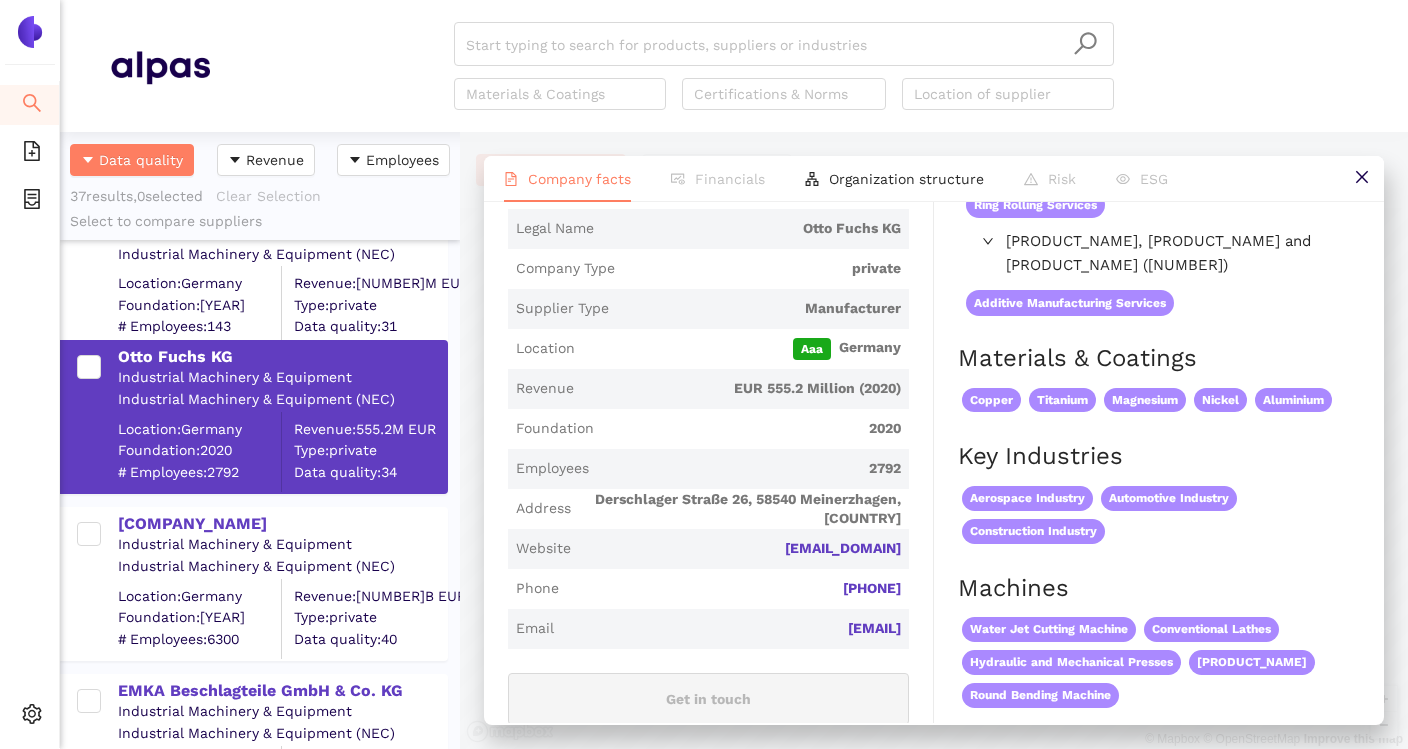 scroll, scrollTop: 338, scrollLeft: 0, axis: vertical 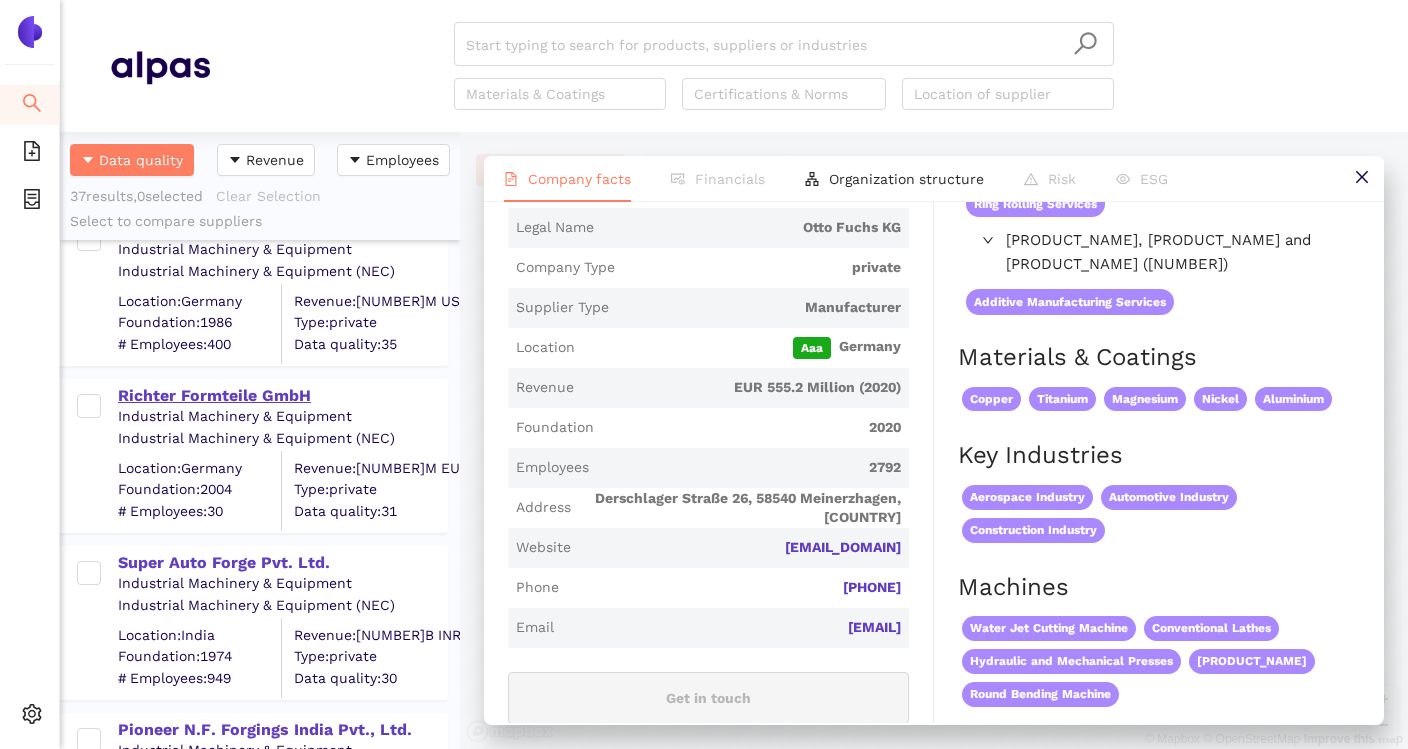 click on "Richter Formteile GmbH" at bounding box center [282, 396] 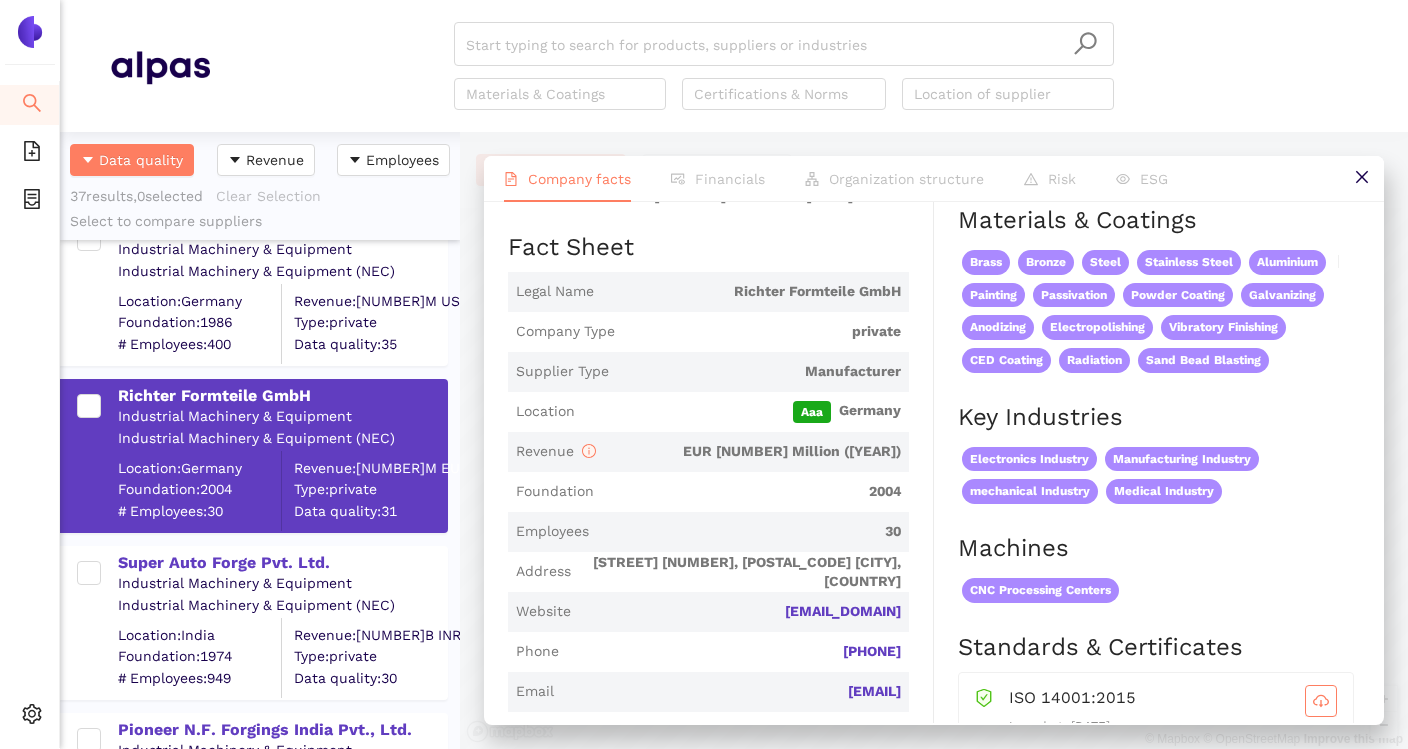 scroll, scrollTop: 282, scrollLeft: 0, axis: vertical 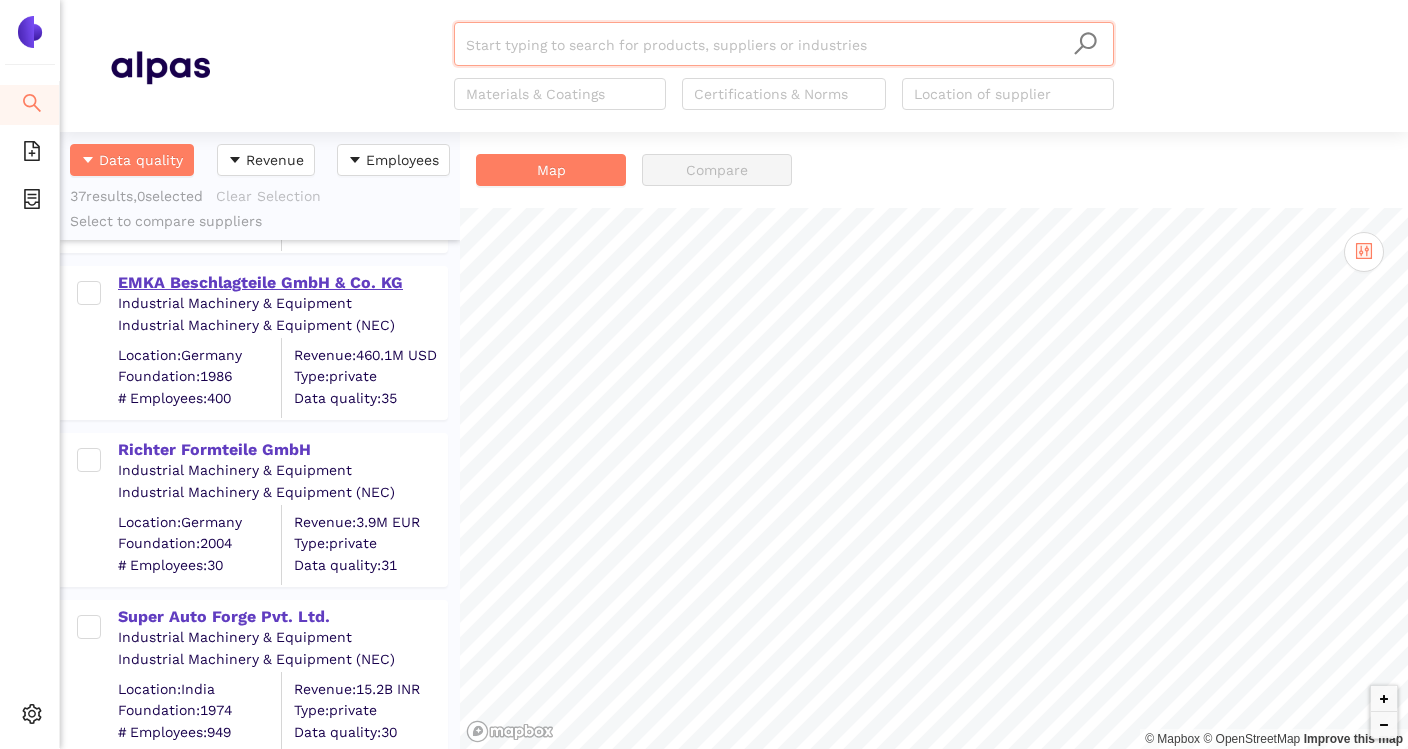click on "EMKA Beschlagteile GmbH & Co. KG" at bounding box center [282, 283] 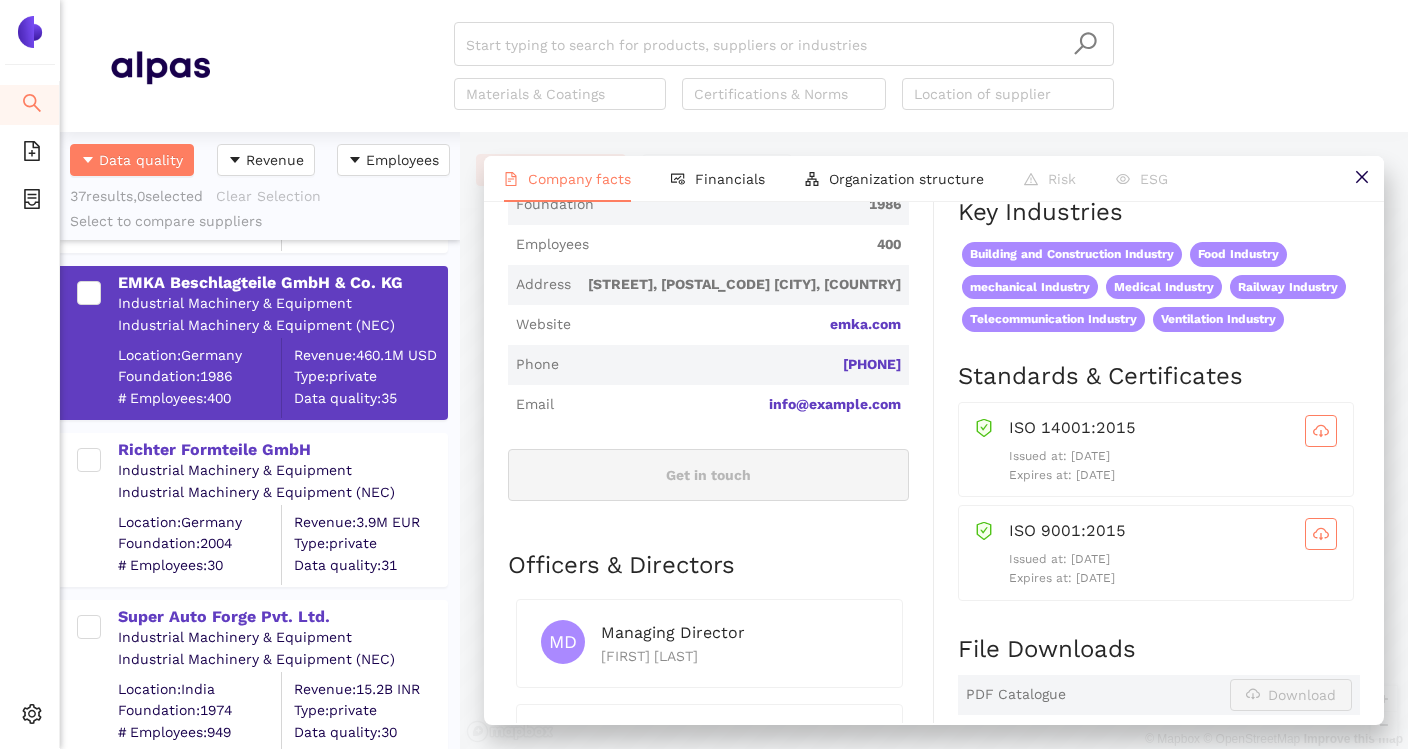 scroll, scrollTop: 598, scrollLeft: 0, axis: vertical 